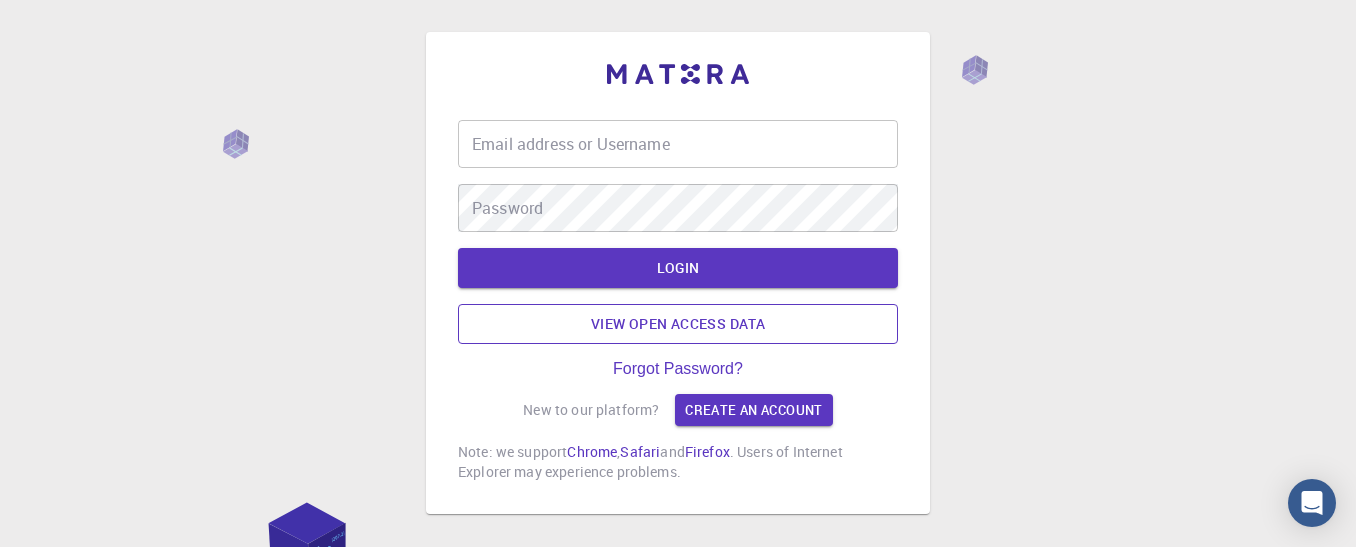 scroll, scrollTop: 0, scrollLeft: 0, axis: both 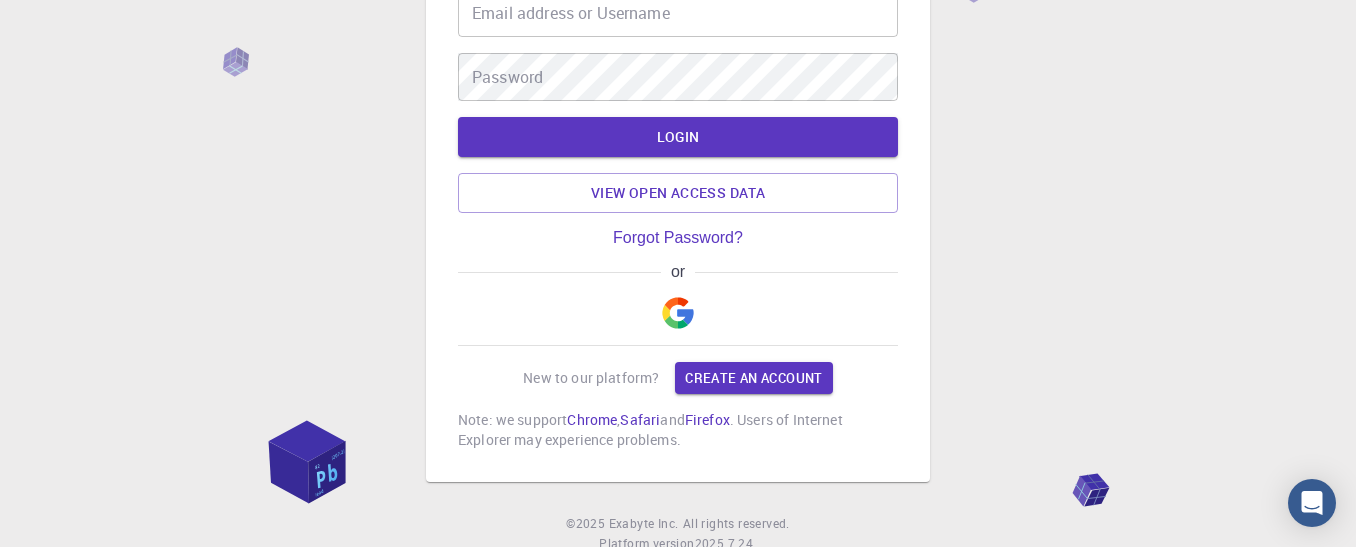 click at bounding box center (678, 313) 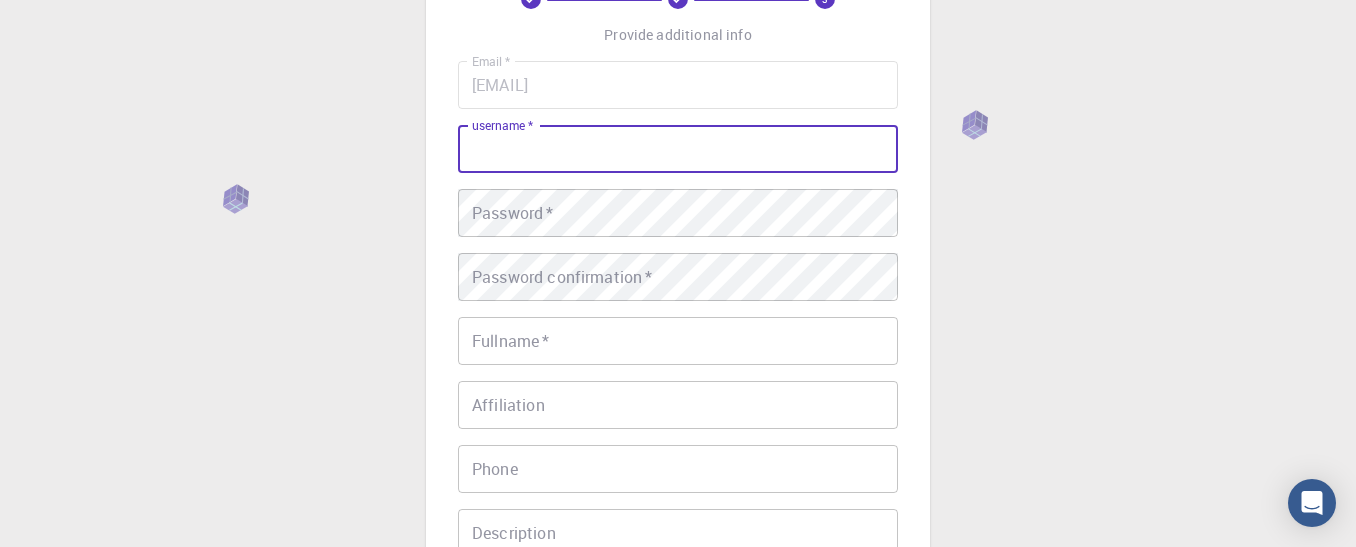 click on "username   *" at bounding box center [678, 149] 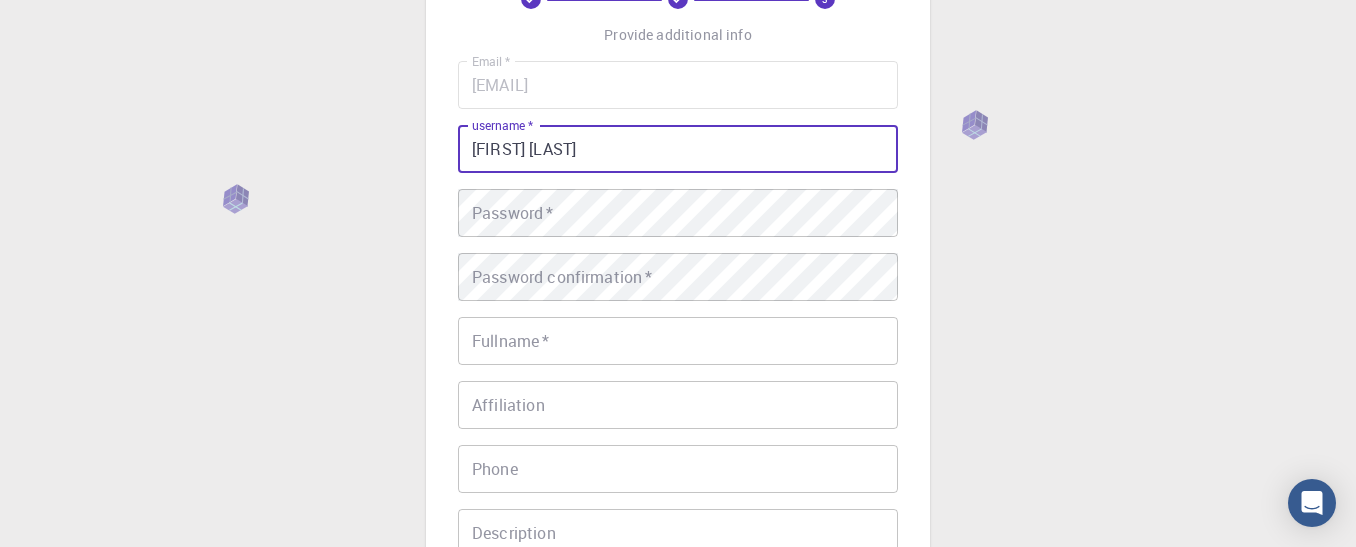 type on "[FIRST] [LAST]" 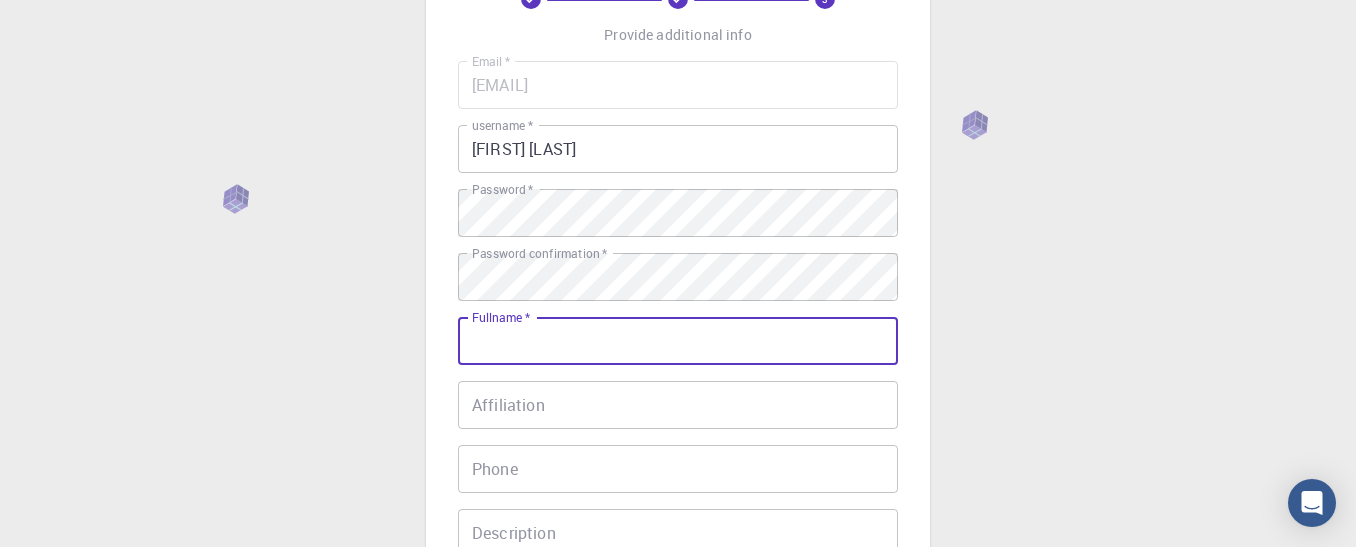 click on "Fullname   *" at bounding box center [678, 341] 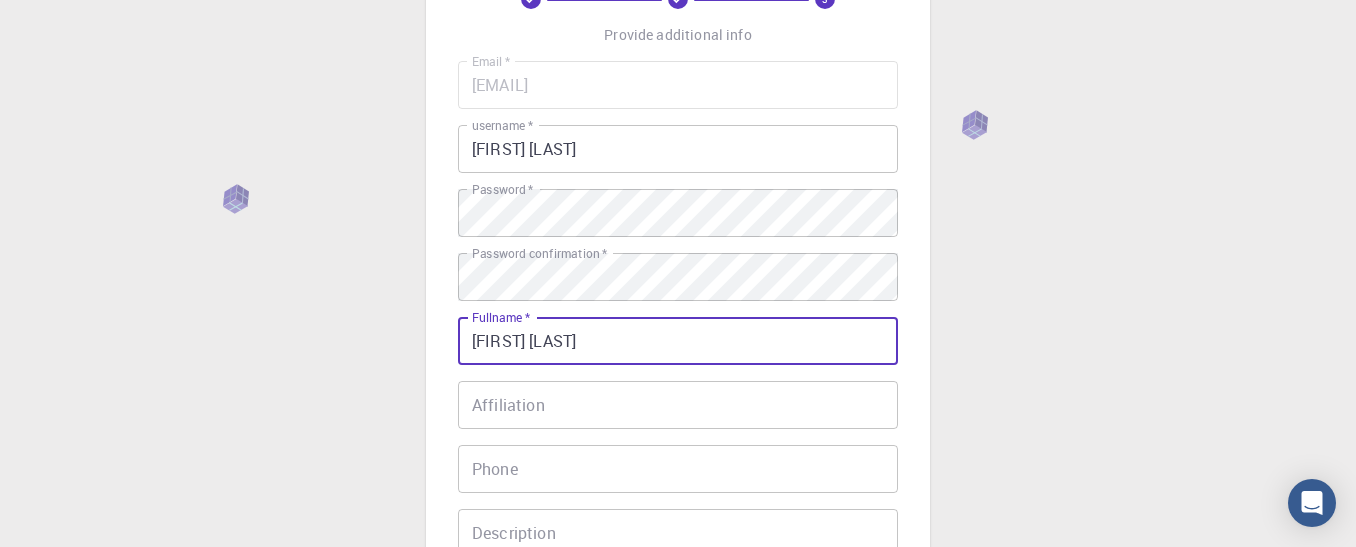 type on "[FIRST] [LAST]" 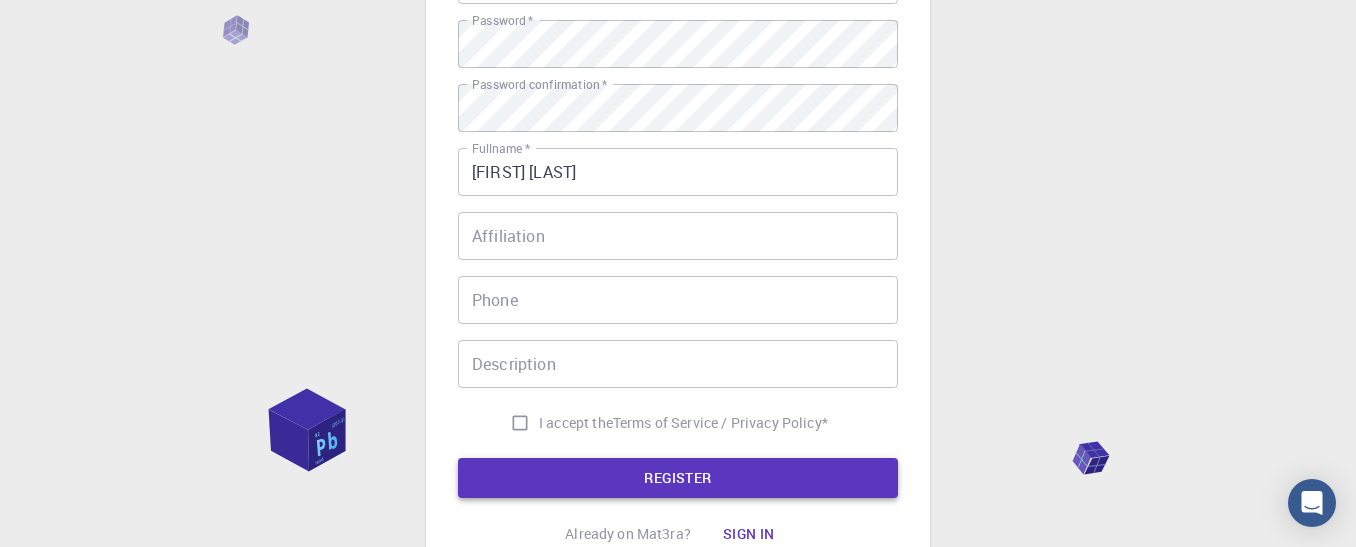 scroll, scrollTop: 331, scrollLeft: 0, axis: vertical 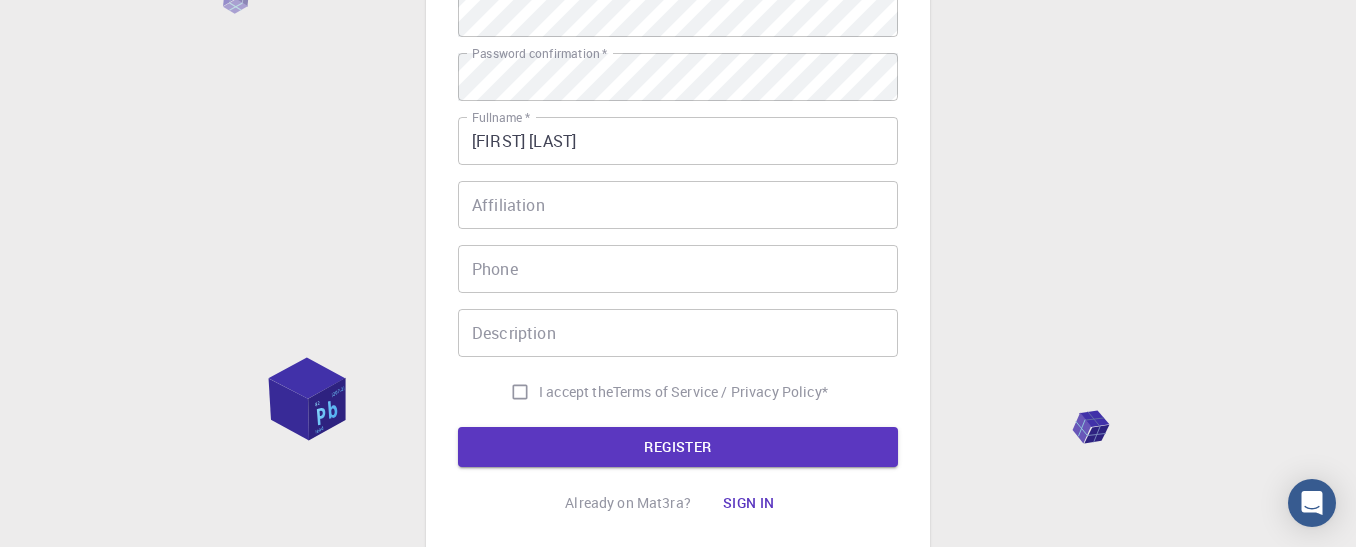 click on "I accept the  Terms of Service / Privacy Policy  *" at bounding box center [520, 392] 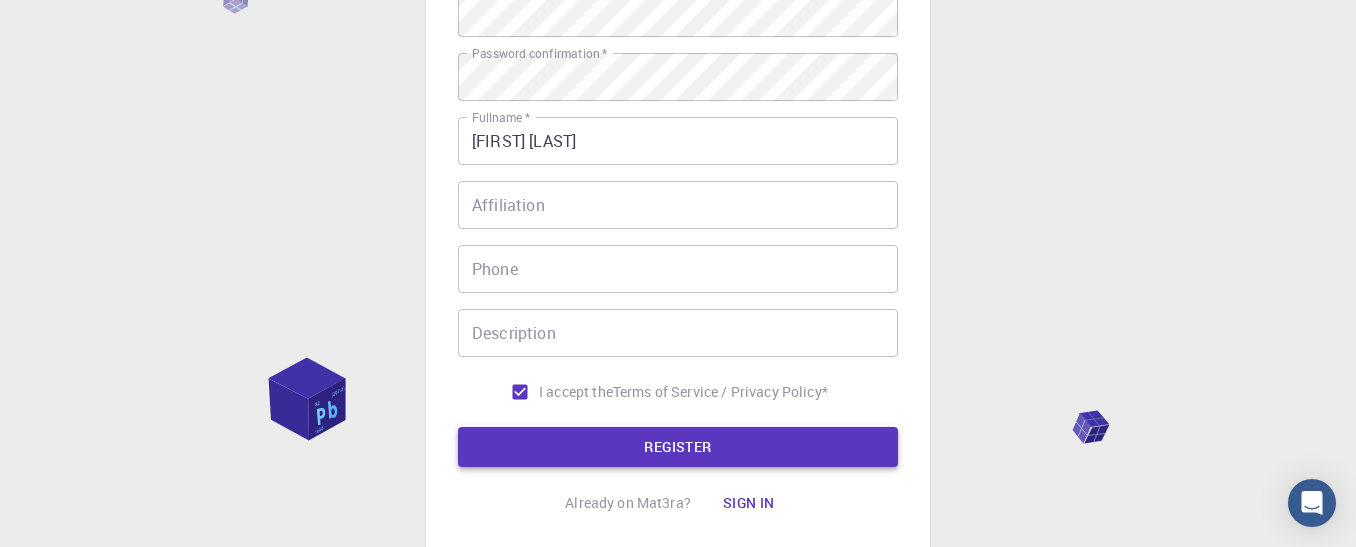 click on "REGISTER" at bounding box center (678, 447) 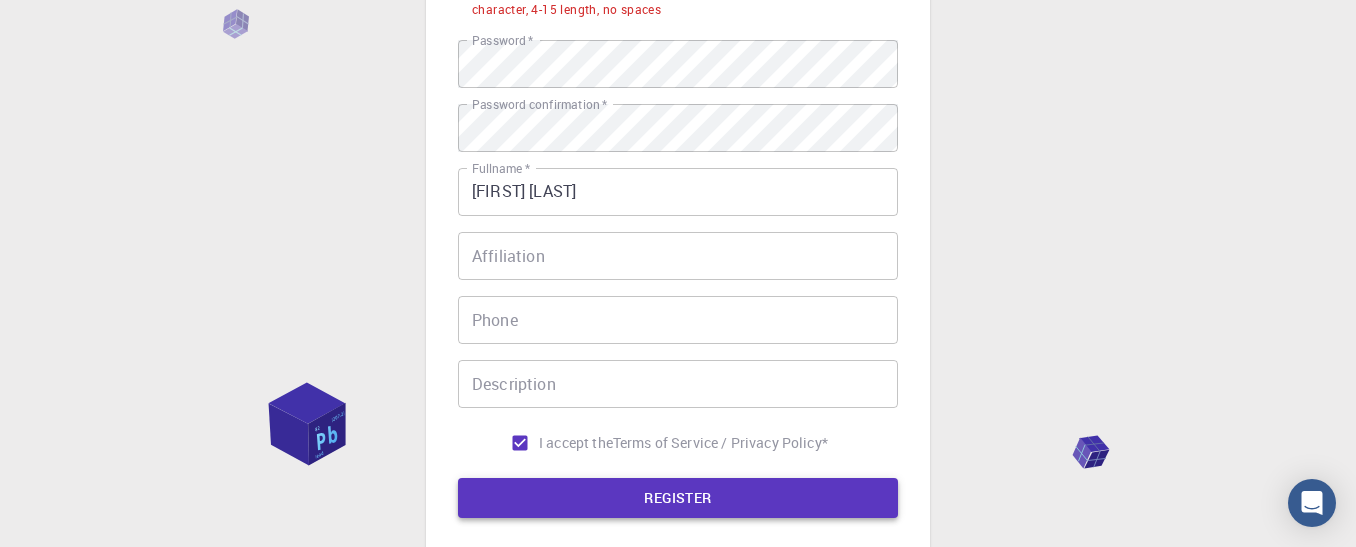 scroll, scrollTop: 381, scrollLeft: 0, axis: vertical 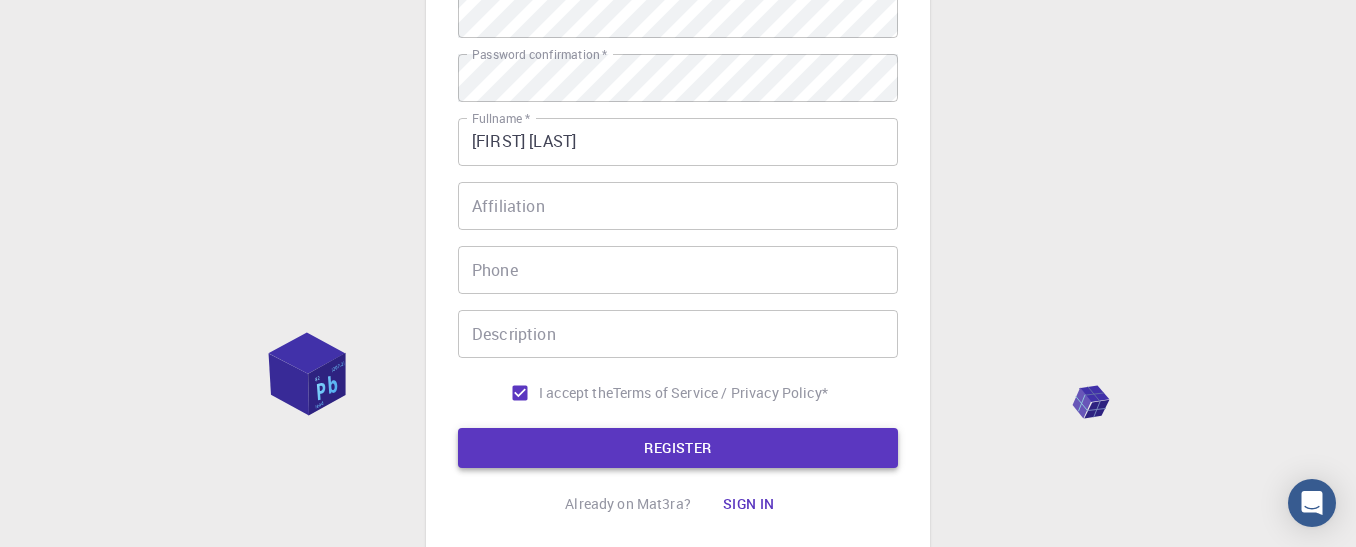 click on "REGISTER" at bounding box center (678, 448) 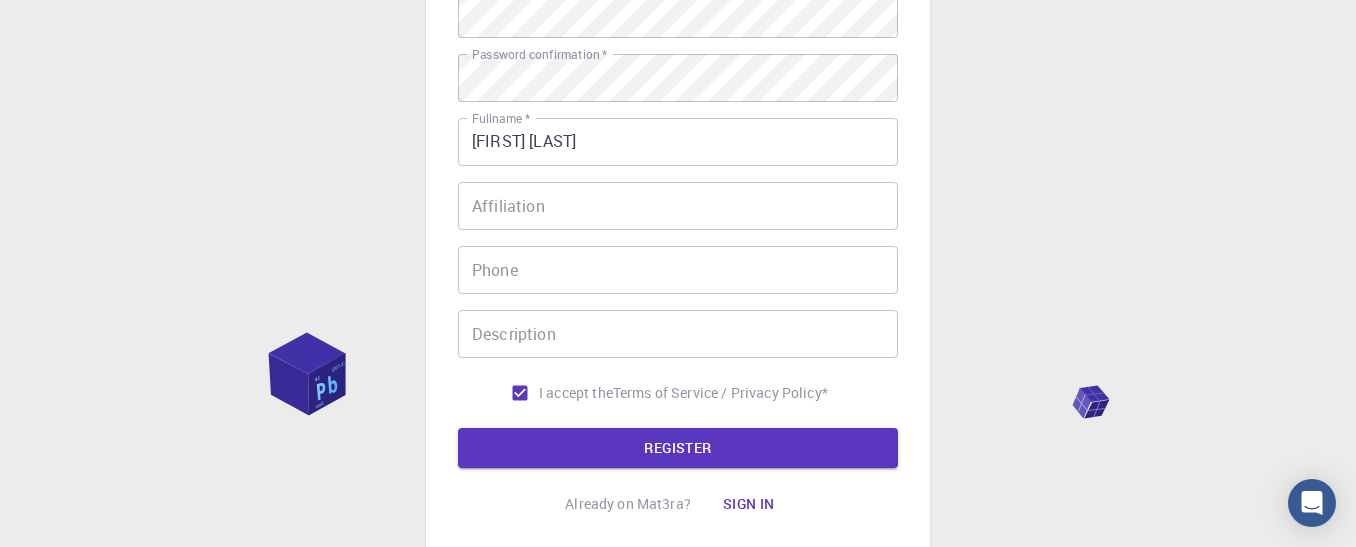 type 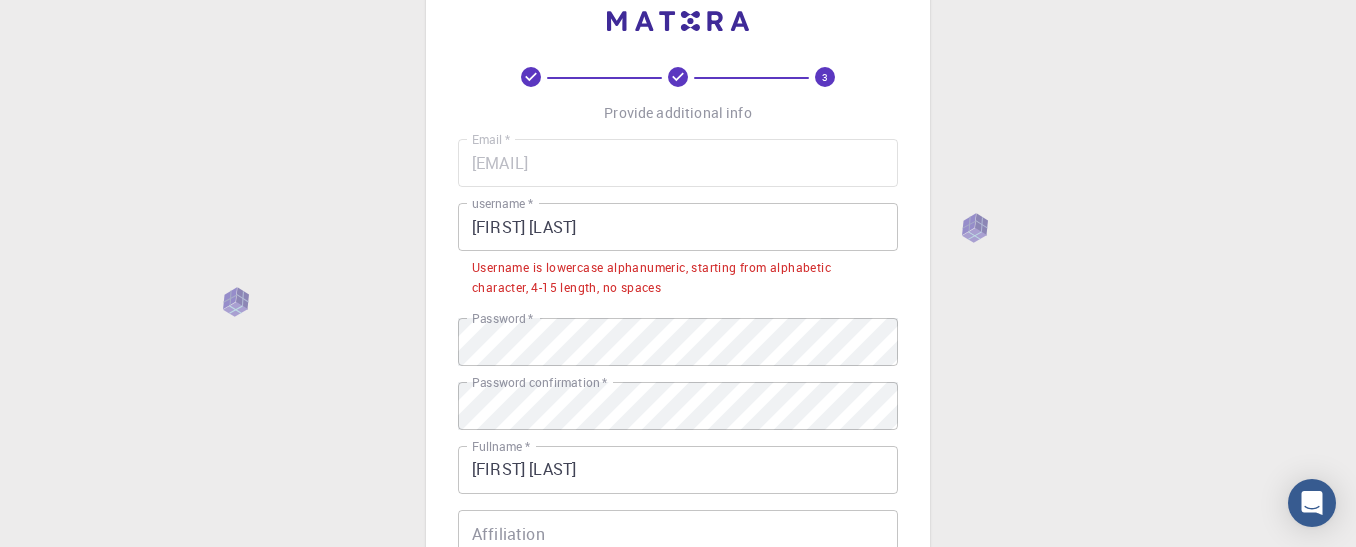 scroll, scrollTop: 0, scrollLeft: 0, axis: both 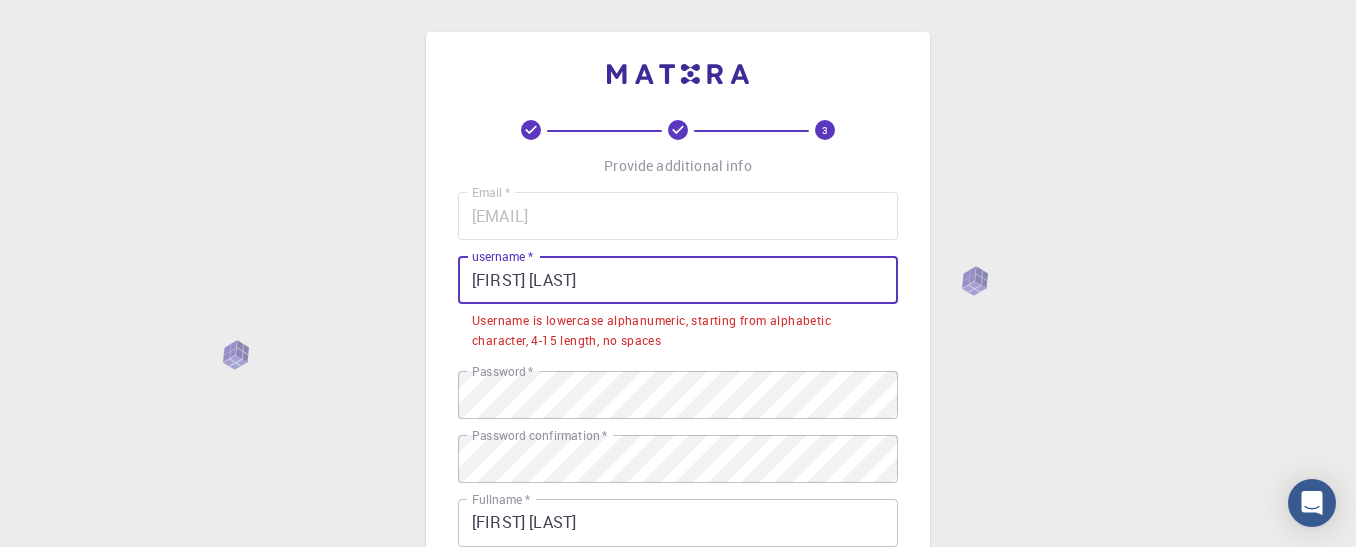 drag, startPoint x: 636, startPoint y: 259, endPoint x: 297, endPoint y: 241, distance: 339.47754 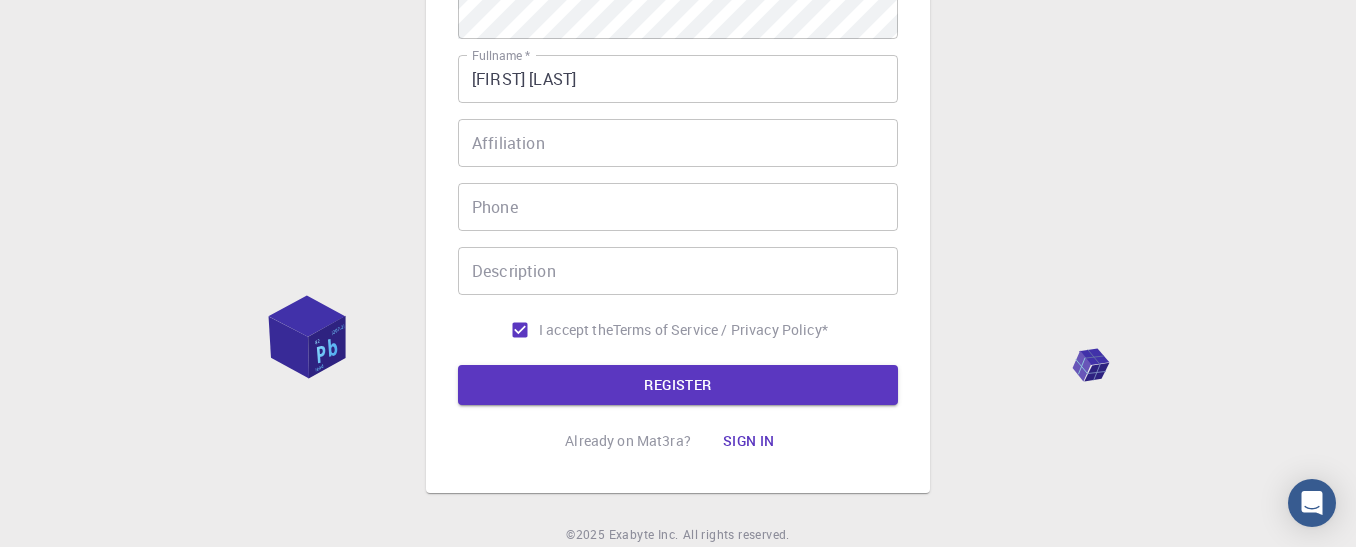 scroll, scrollTop: 419, scrollLeft: 0, axis: vertical 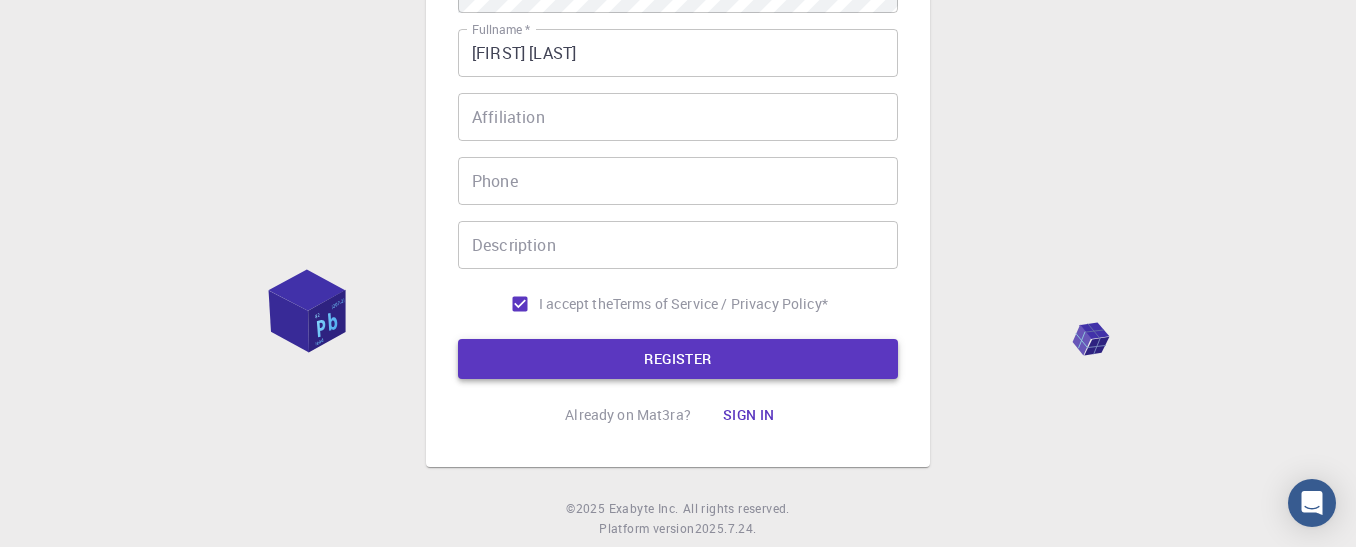 type on "[USERNAME]" 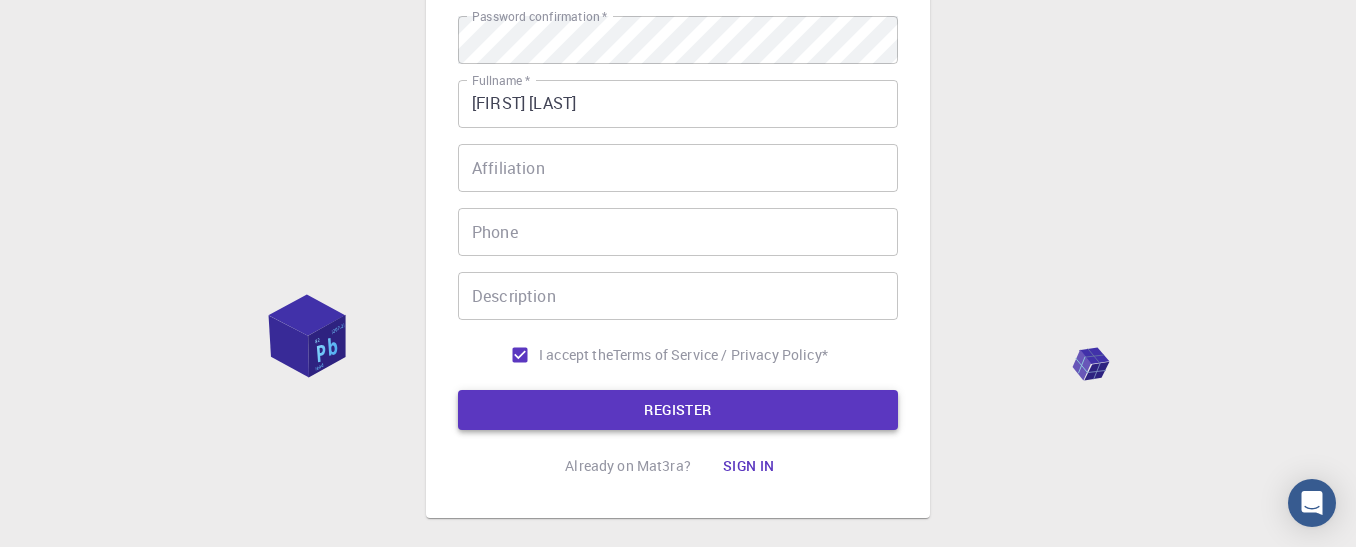 scroll, scrollTop: 469, scrollLeft: 0, axis: vertical 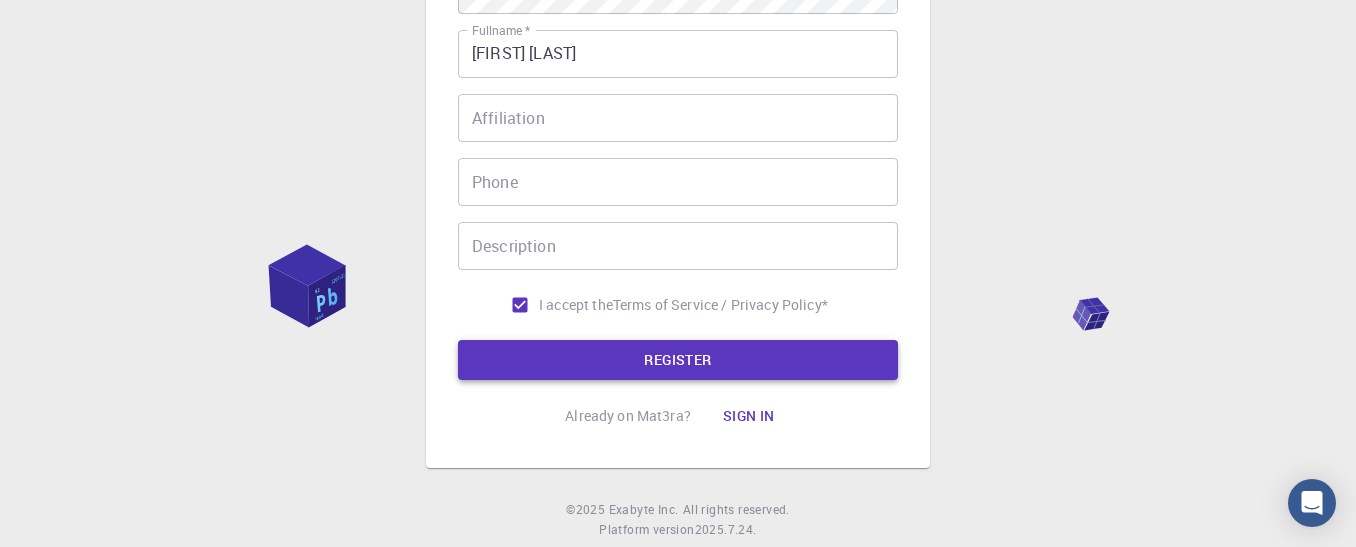 click on "REGISTER" at bounding box center [678, 360] 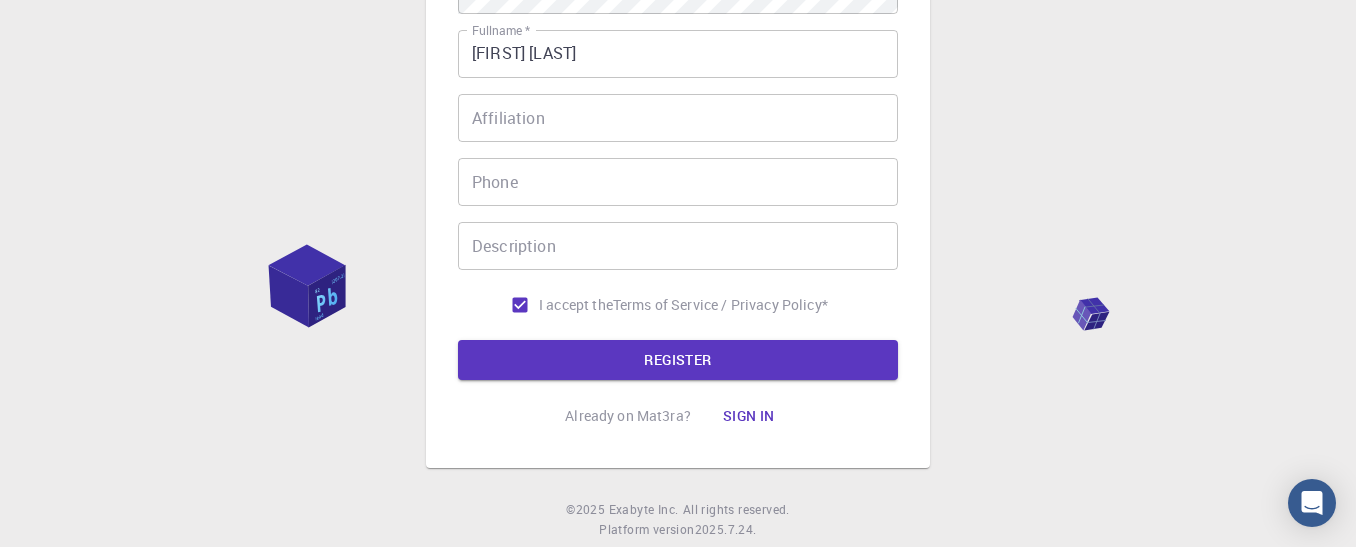 scroll, scrollTop: 0, scrollLeft: 0, axis: both 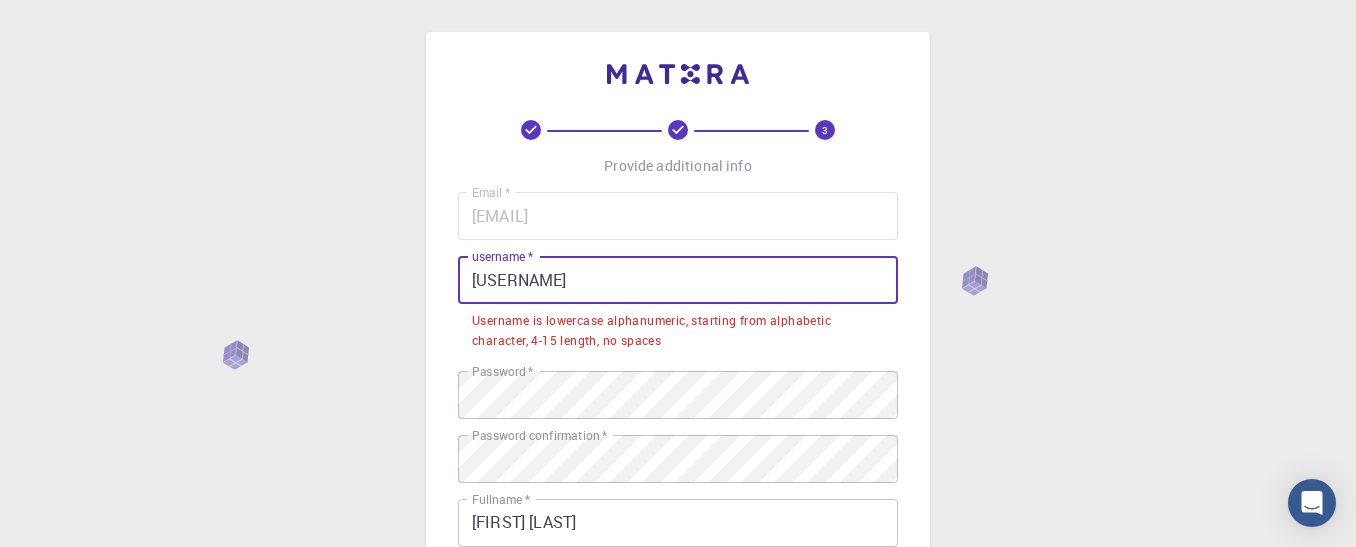drag, startPoint x: 611, startPoint y: 292, endPoint x: 120, endPoint y: 200, distance: 499.5448 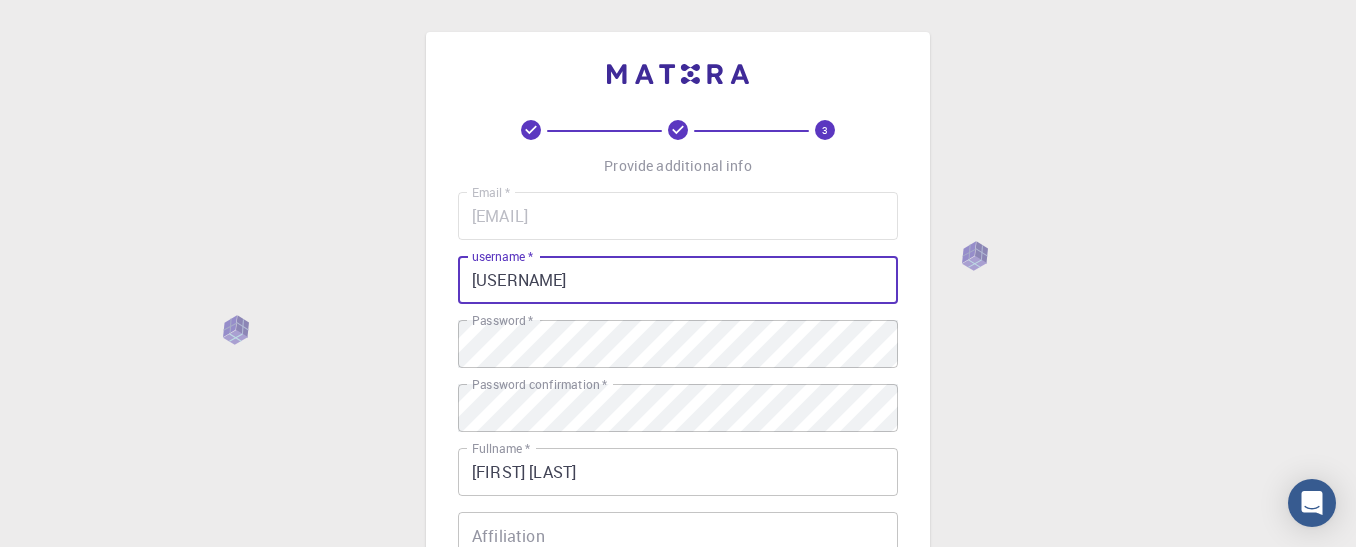 scroll, scrollTop: 471, scrollLeft: 0, axis: vertical 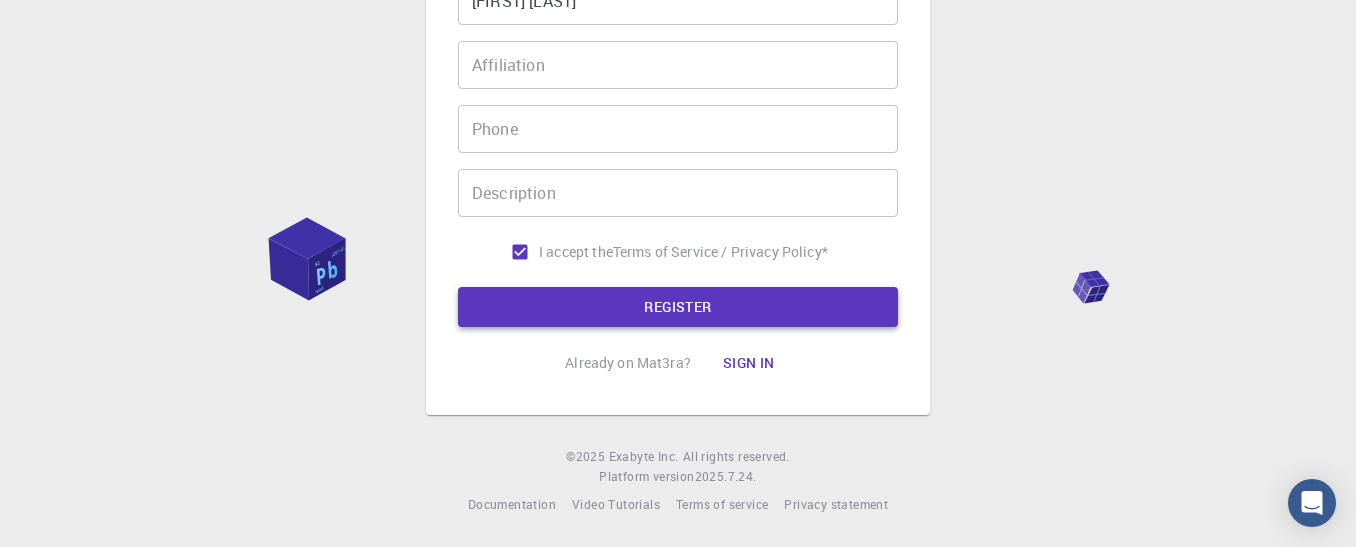 type on "[USERNAME]" 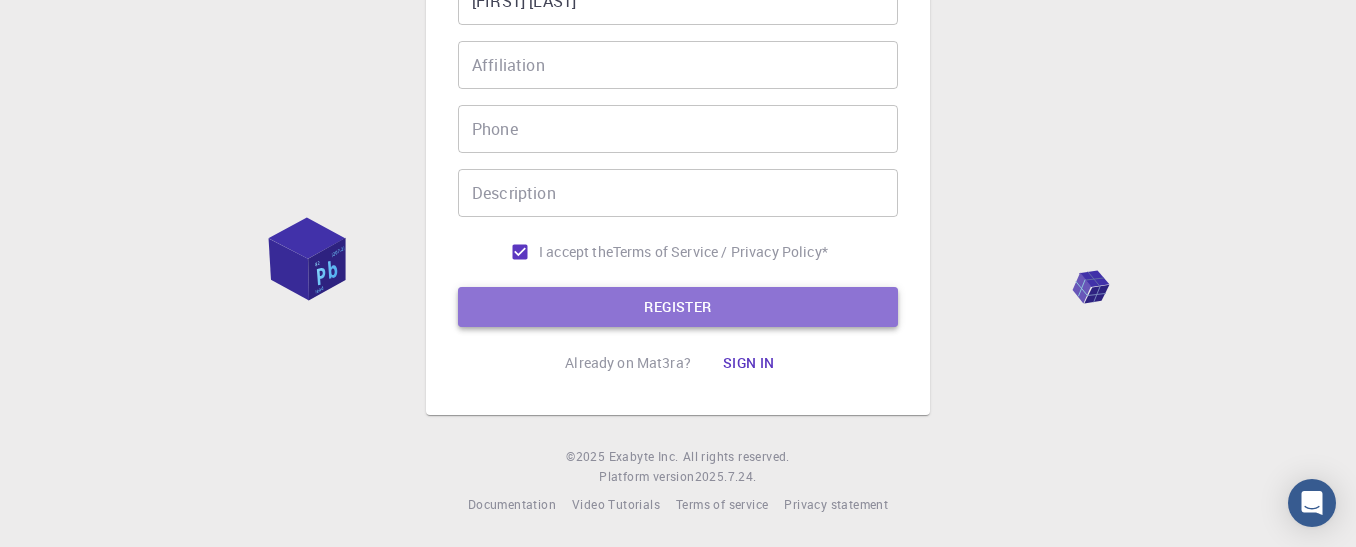 click on "REGISTER" at bounding box center (678, 307) 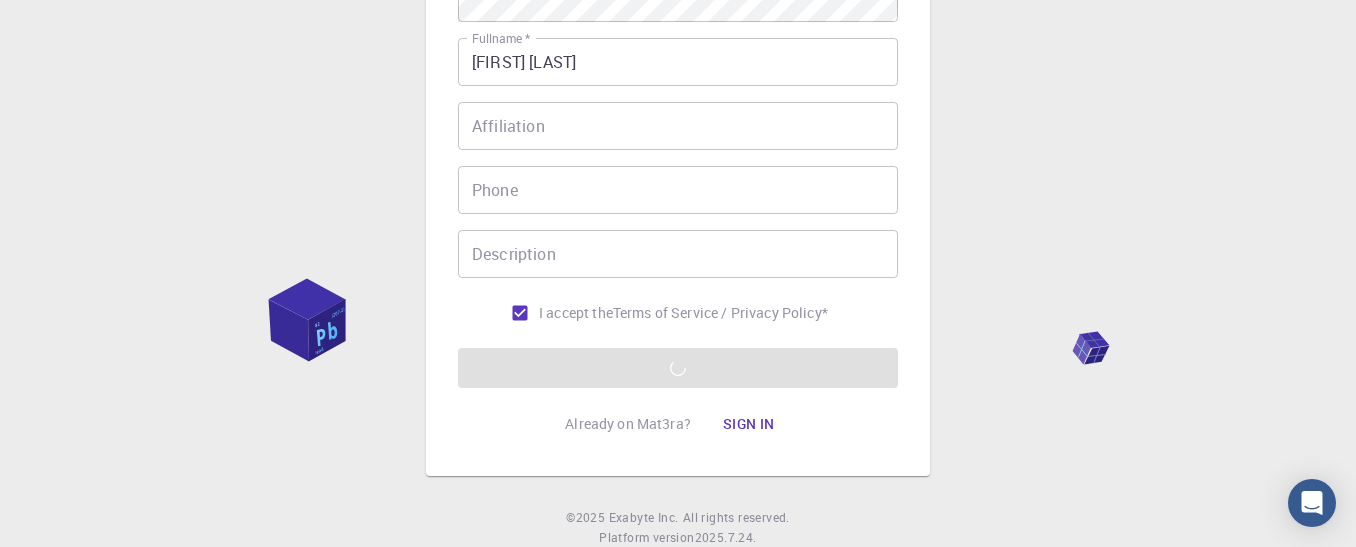 scroll, scrollTop: 471, scrollLeft: 0, axis: vertical 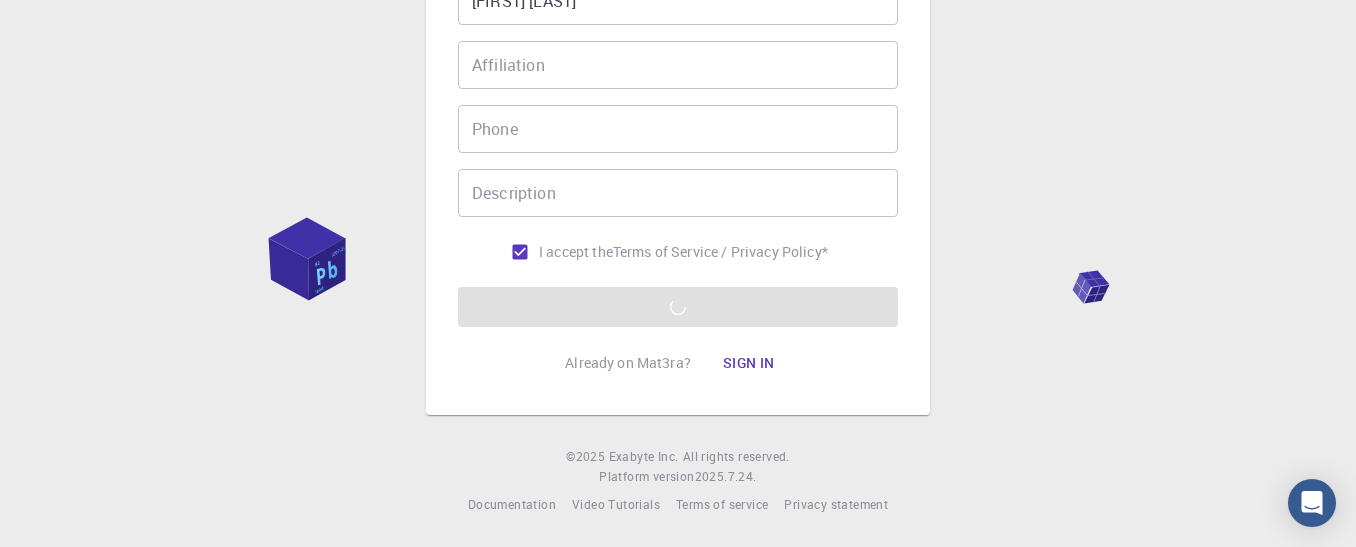 click on "Email   * [EMAIL] Email   * username   * [USERNAME] username   * Password   * Password   * Password confirmation   * Password confirmation   * Fullname   * [FIRST] [LAST] Fullname   * Affiliation Affiliation Phone Phone Description Description I accept the  Terms of Service / Privacy Policy  * REGISTER" at bounding box center (678, 24) 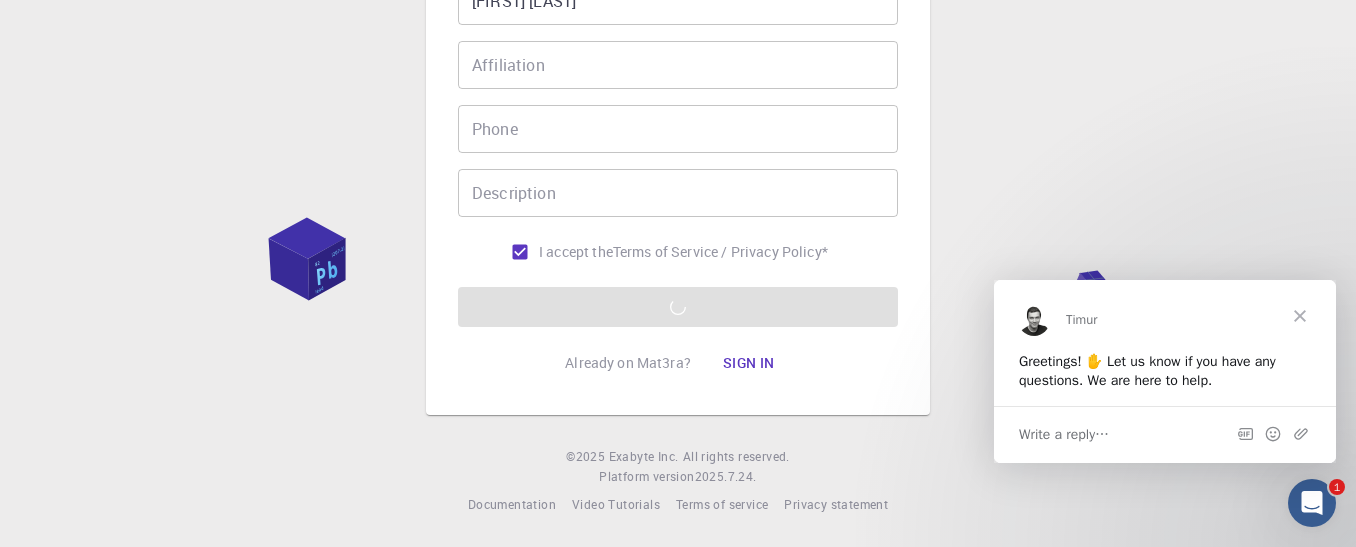scroll, scrollTop: 0, scrollLeft: 0, axis: both 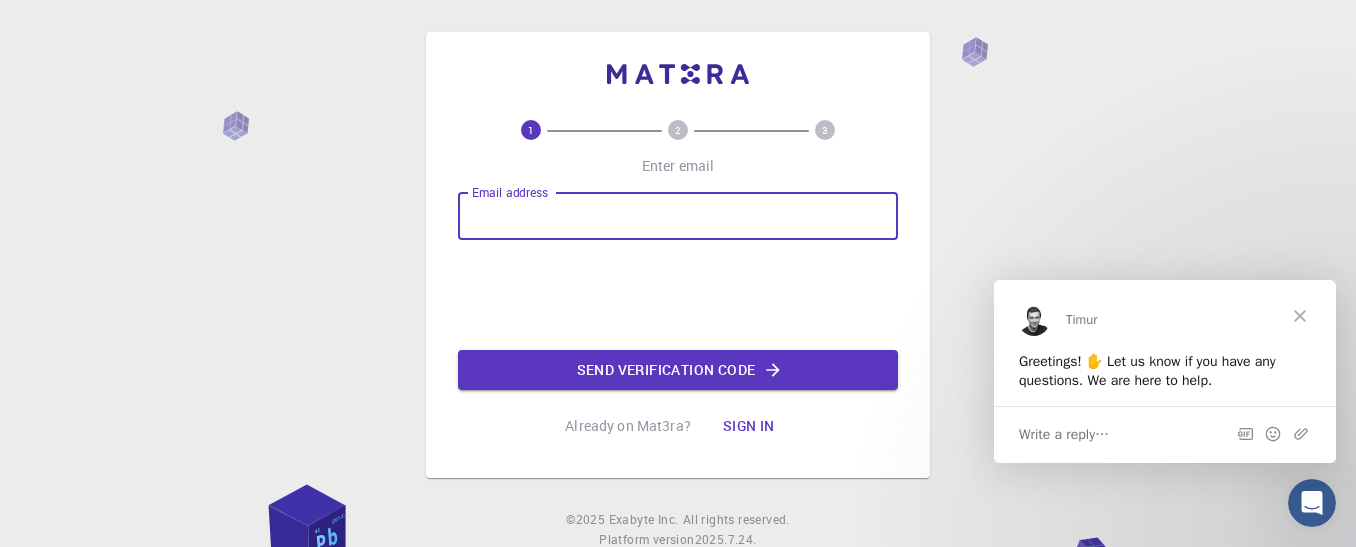 click on "Email address" at bounding box center (678, 216) 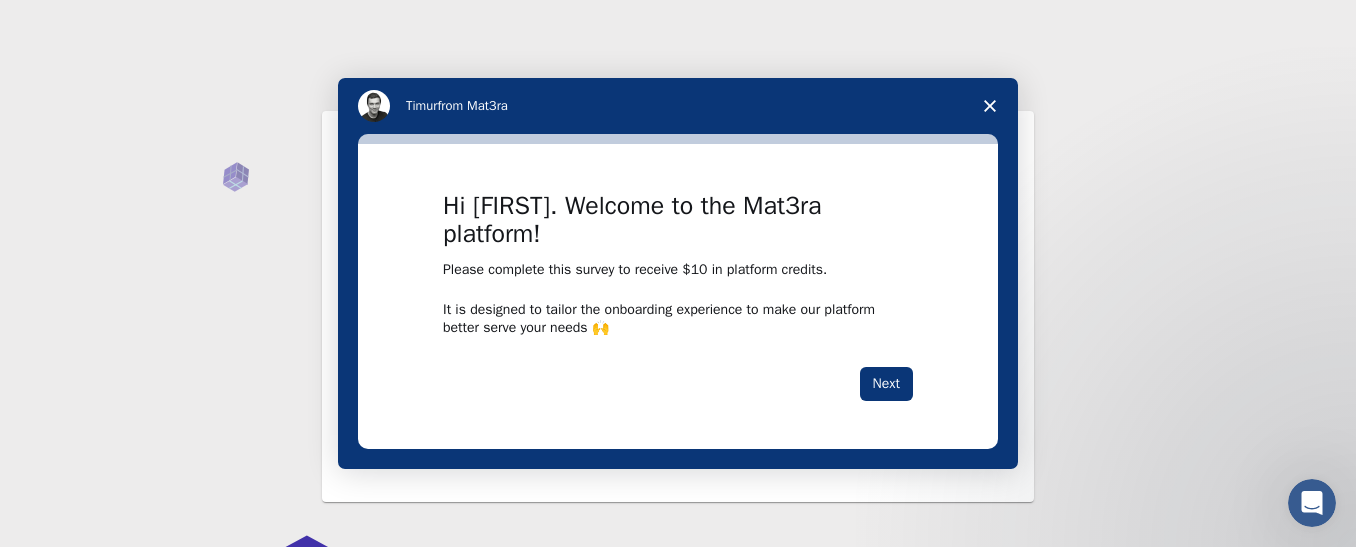 scroll, scrollTop: 0, scrollLeft: 0, axis: both 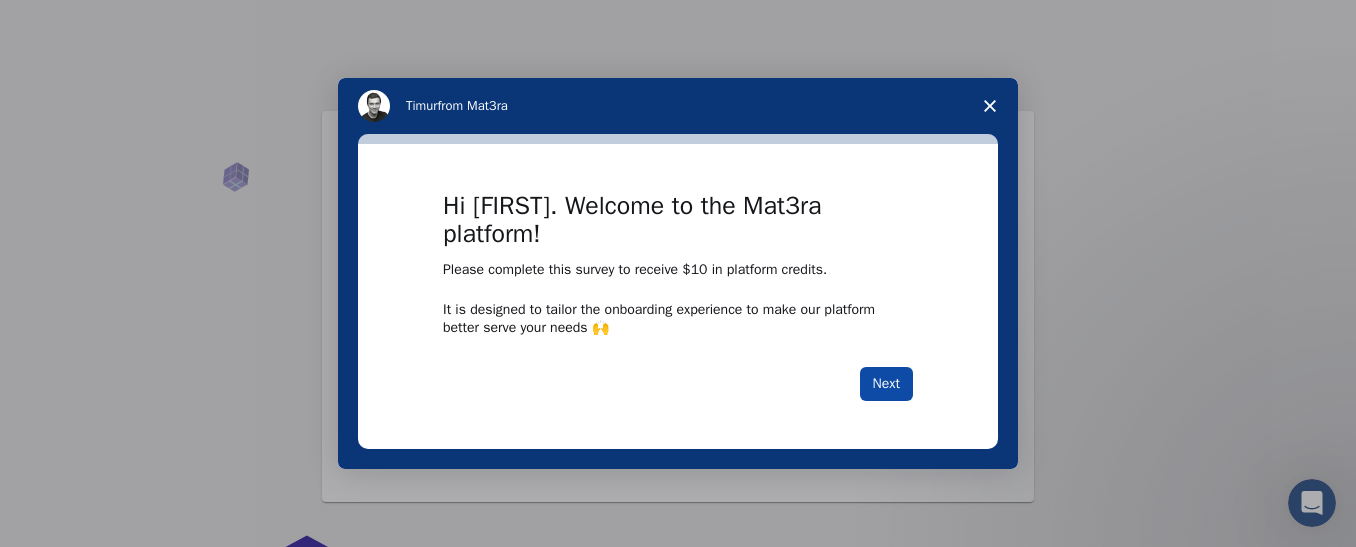 click on "Next" at bounding box center (886, 384) 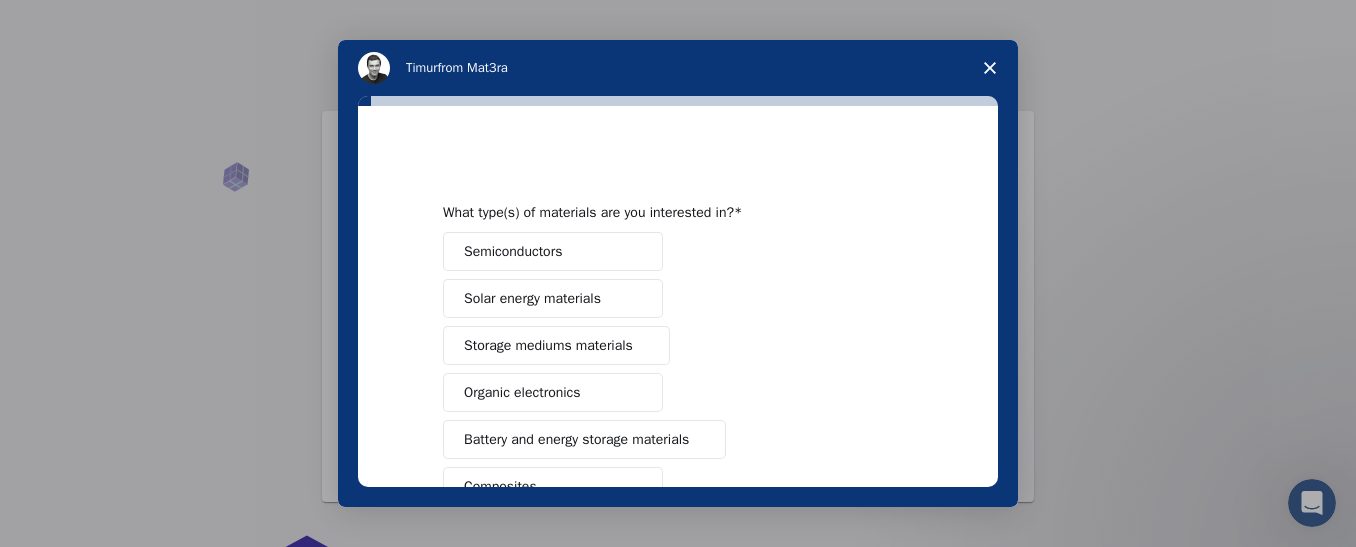 click on "What type(s) of materials are you interested in? Semiconductors Solar energy materials Storage mediums materials Organic electronics Battery and energy storage materials Composites Polymers Metals & Alloys Chemicals & Solvents Catalysis and reactivity Glasses Other (Please specify) Next" at bounding box center [678, 296] 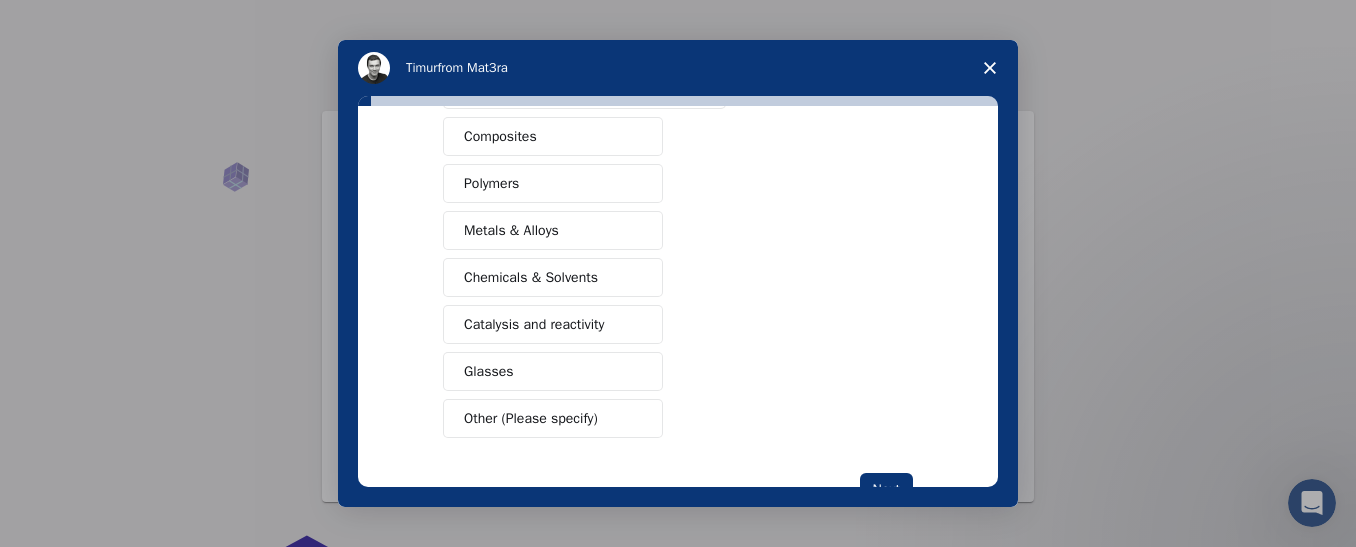 scroll, scrollTop: 418, scrollLeft: 0, axis: vertical 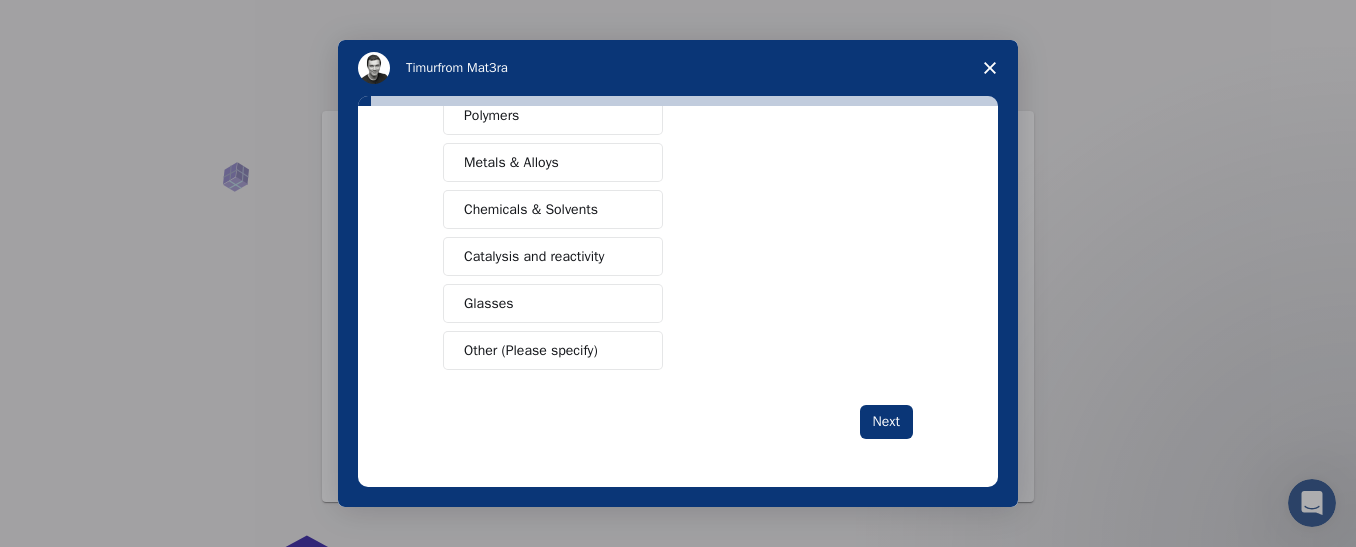 click 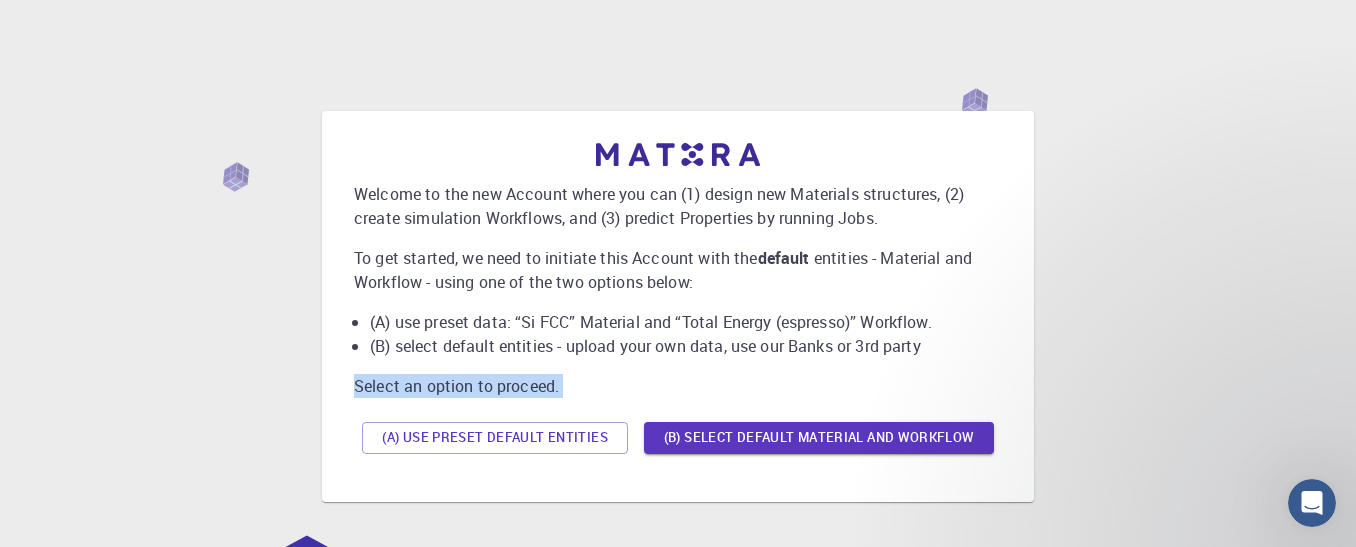 drag, startPoint x: 1307, startPoint y: 348, endPoint x: 1278, endPoint y: 493, distance: 147.87157 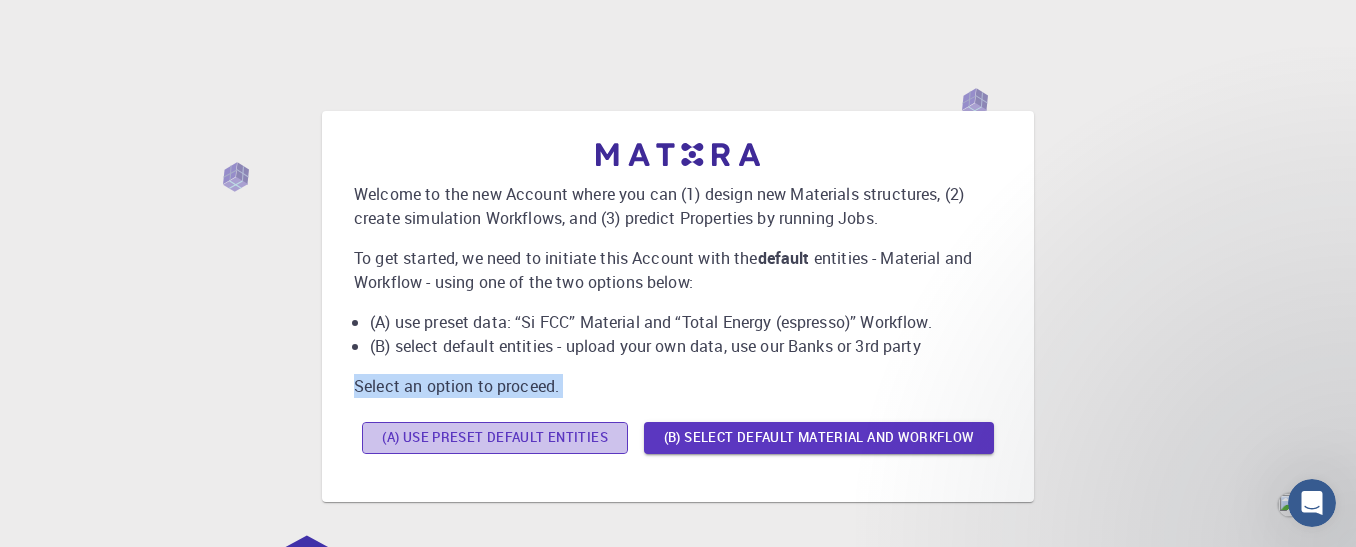 click on "(A) Use preset default entities" at bounding box center (495, 438) 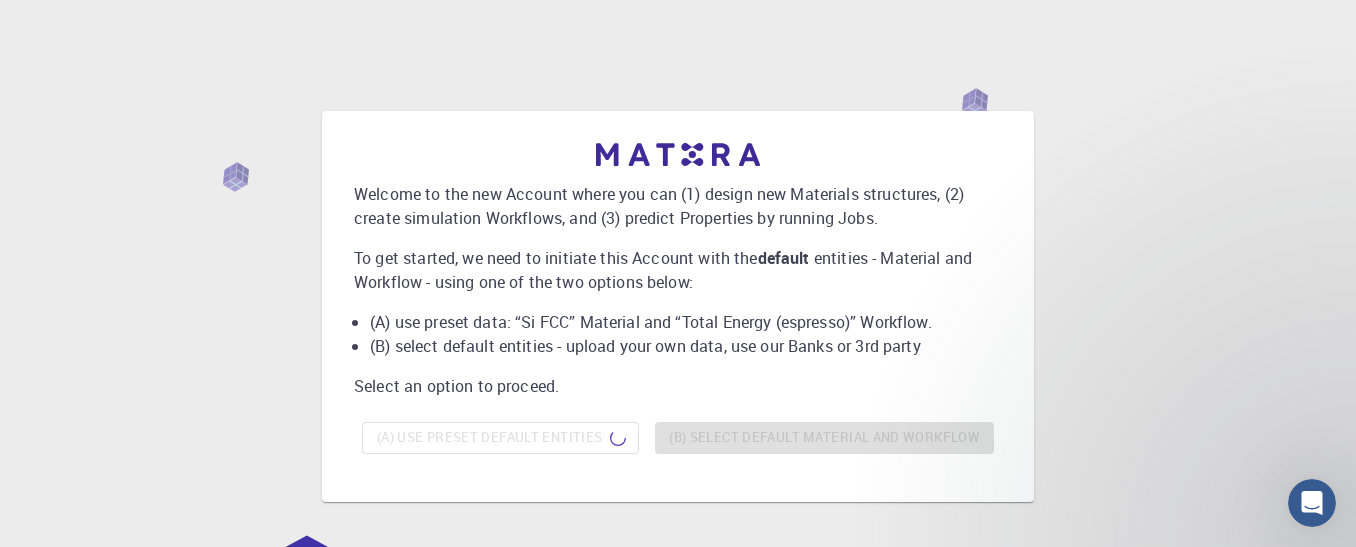 click on "Welcome to the new Account where you can (1) design new Materials structures, (2) create simulation Workflows, and (3) predict Properties by running Jobs. To get started, we need to initiate this Account with the  default   entities - Material and Workflow - using one of the two options below: (A) use preset data: “Si FCC” Material and “Total Energy (espresso)” Workflow. (B) select default entities - upload your own data, use our Banks or 3rd party Select an option to proceed. (A) Use preset default entities (B) Select default material and workflow" at bounding box center (678, 302) 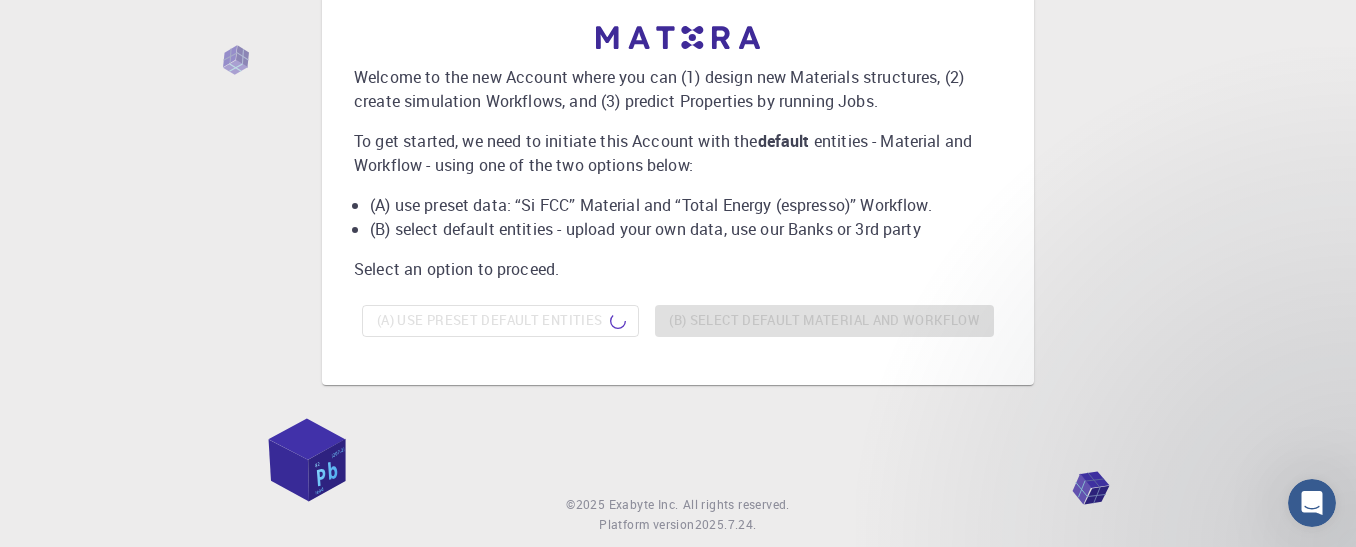 scroll, scrollTop: 28, scrollLeft: 0, axis: vertical 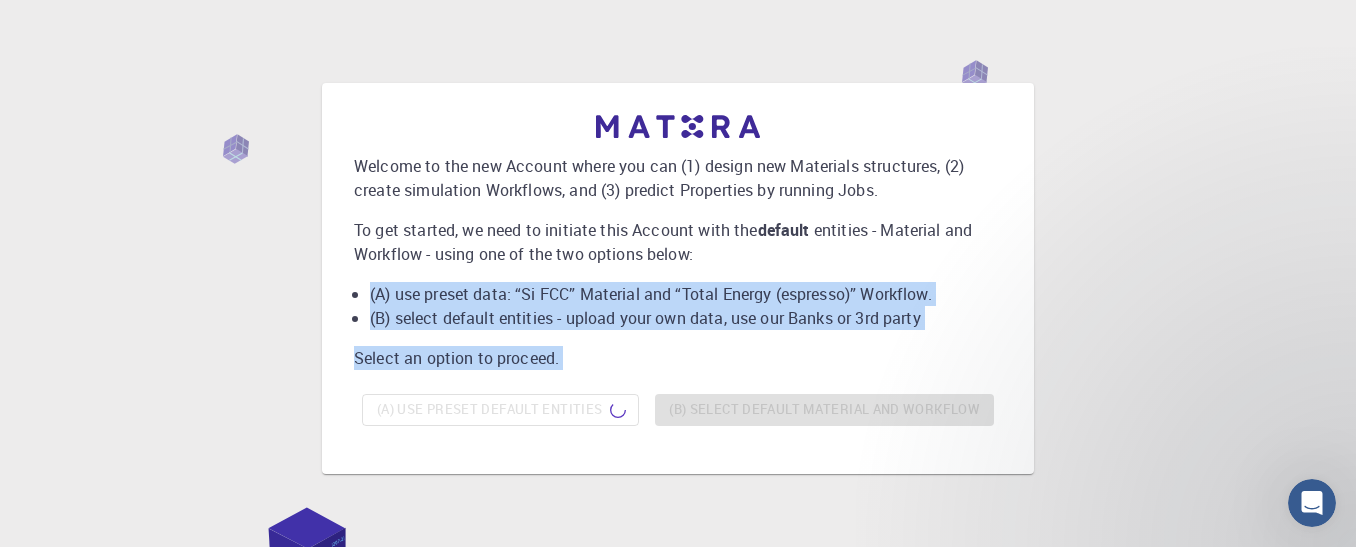 drag, startPoint x: 1348, startPoint y: 263, endPoint x: 1344, endPoint y: 425, distance: 162.04938 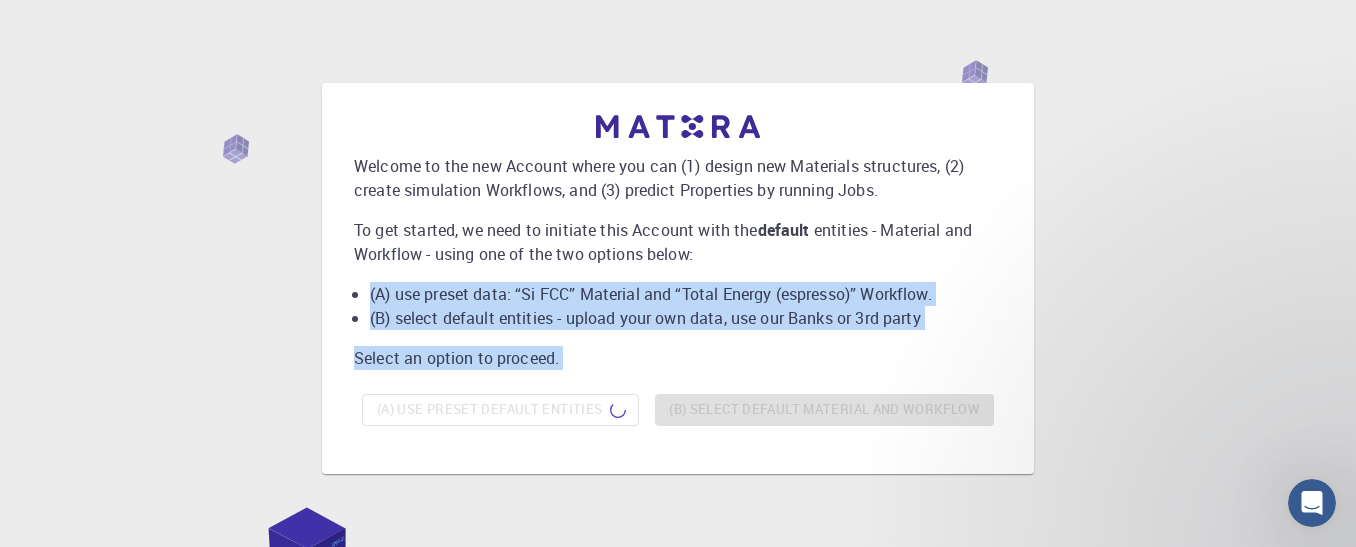 click on "Welcome to the new Account where you can (1) design new Materials structures, (2) create simulation Workflows, and (3) predict Properties by running Jobs. To get started, we need to initiate this Account with the  default   entities - Material and Workflow - using one of the two options below: (A) use preset data: “Si FCC” Material and “Total Energy (espresso)” Workflow. (B) select default entities - upload your own data, use our Banks or 3rd party Select an option to proceed. (A) Use preset default entities (B) Select default material and workflow" at bounding box center (678, 262) 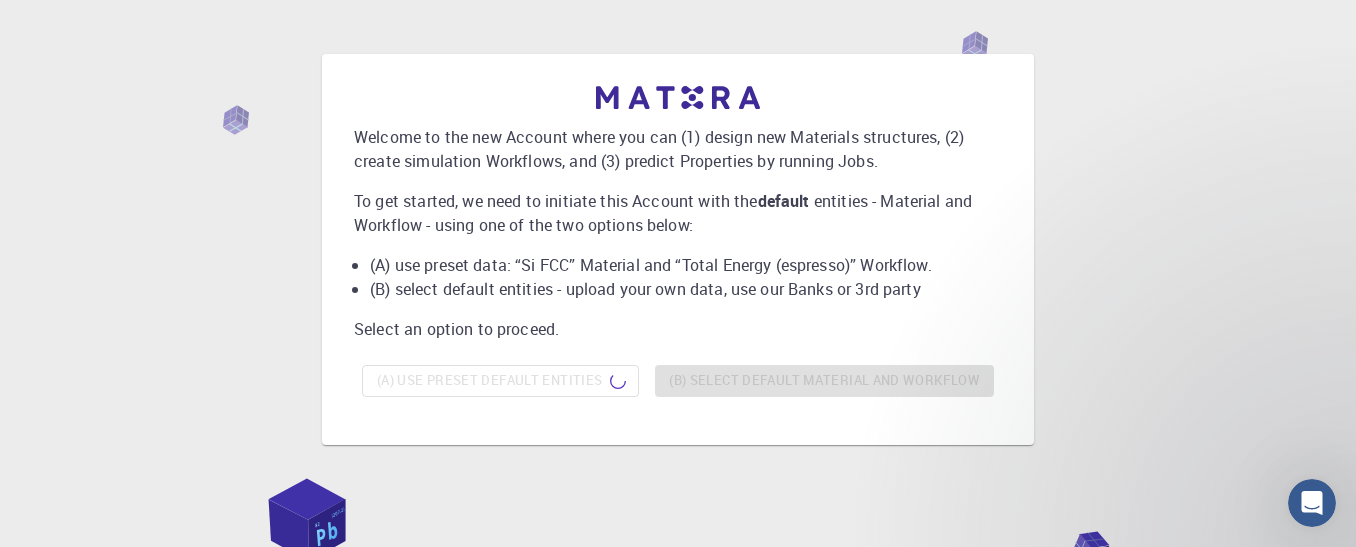 scroll, scrollTop: 38, scrollLeft: 0, axis: vertical 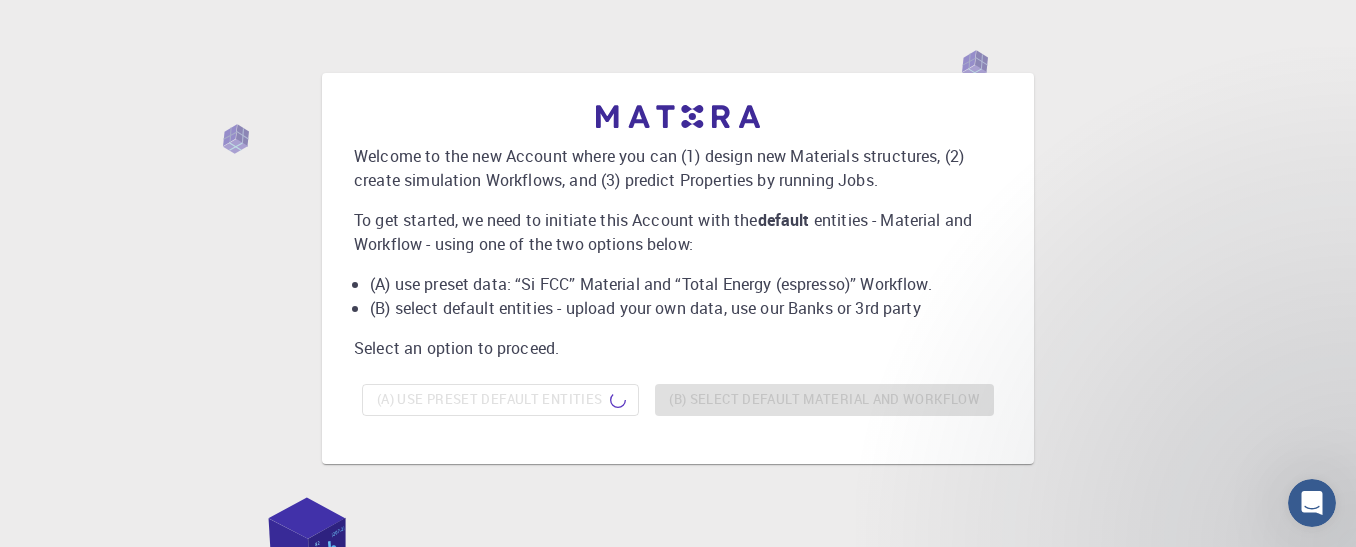 click on "Welcome to the new Account where you can (1) design new Materials structures, (2) create simulation Workflows, and (3) predict Properties by running Jobs. To get started, we need to initiate this Account with the  default   entities - Material and Workflow - using one of the two options below: (A) use preset data: “Si FCC” Material and “Total Energy (espresso)” Workflow. (B) select default entities - upload your own data, use our Banks or 3rd party Select an option to proceed. (A) Use preset default entities (B) Select default material and workflow" at bounding box center [678, 268] 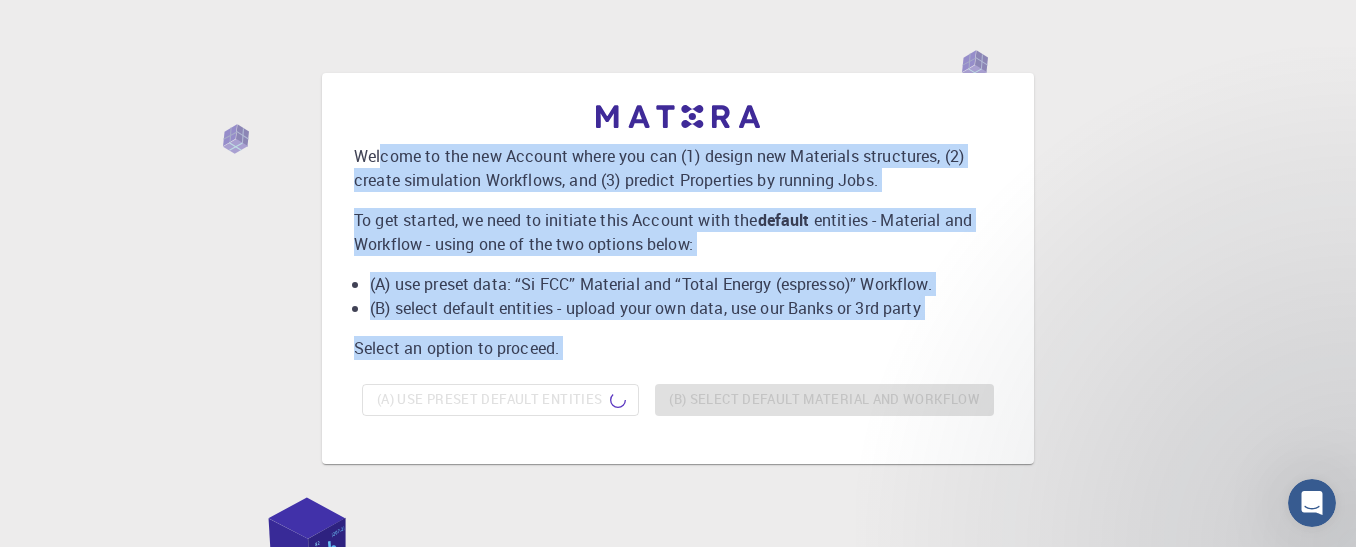 drag, startPoint x: 383, startPoint y: 137, endPoint x: 684, endPoint y: 399, distance: 399.05515 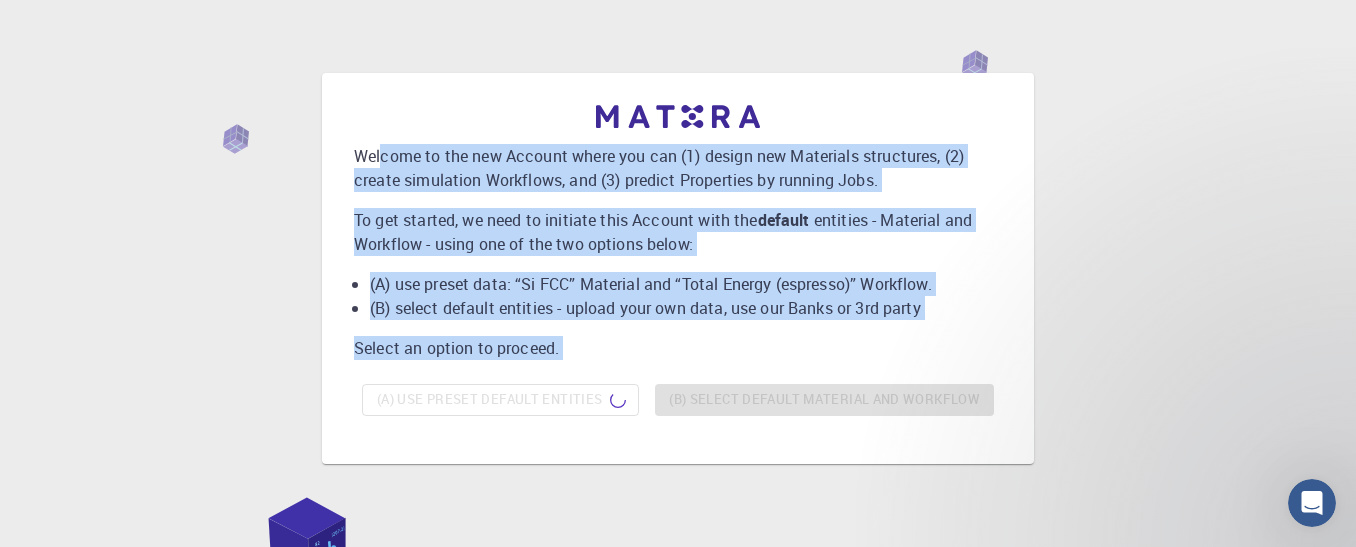 click on "Welcome to the new Account where you can (1) design new Materials structures, (2) create simulation Workflows, and (3) predict Properties by running Jobs. To get started, we need to initiate this Account with the  default   entities - Material and Workflow - using one of the two options below: (A) use preset data: “Si FCC” Material and “Total Energy (espresso)” Workflow. (B) select default entities - upload your own data, use our Banks or 3rd party Select an option to proceed. (A) Use preset default entities (B) Select default material and workflow" at bounding box center (678, 264) 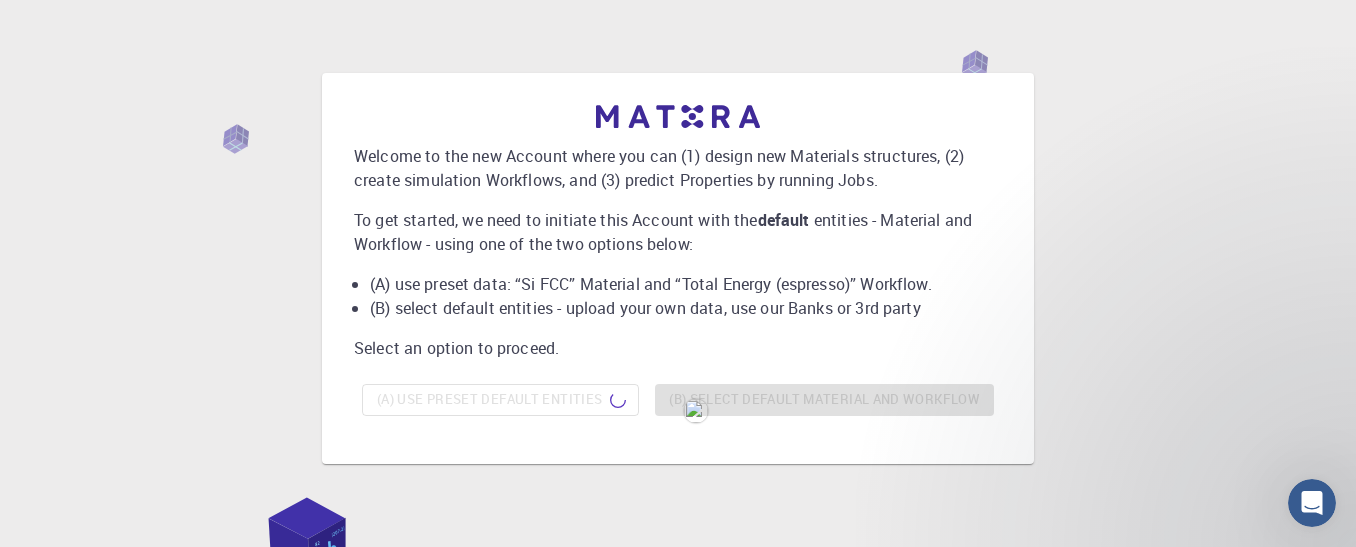 click at bounding box center (678, 116) 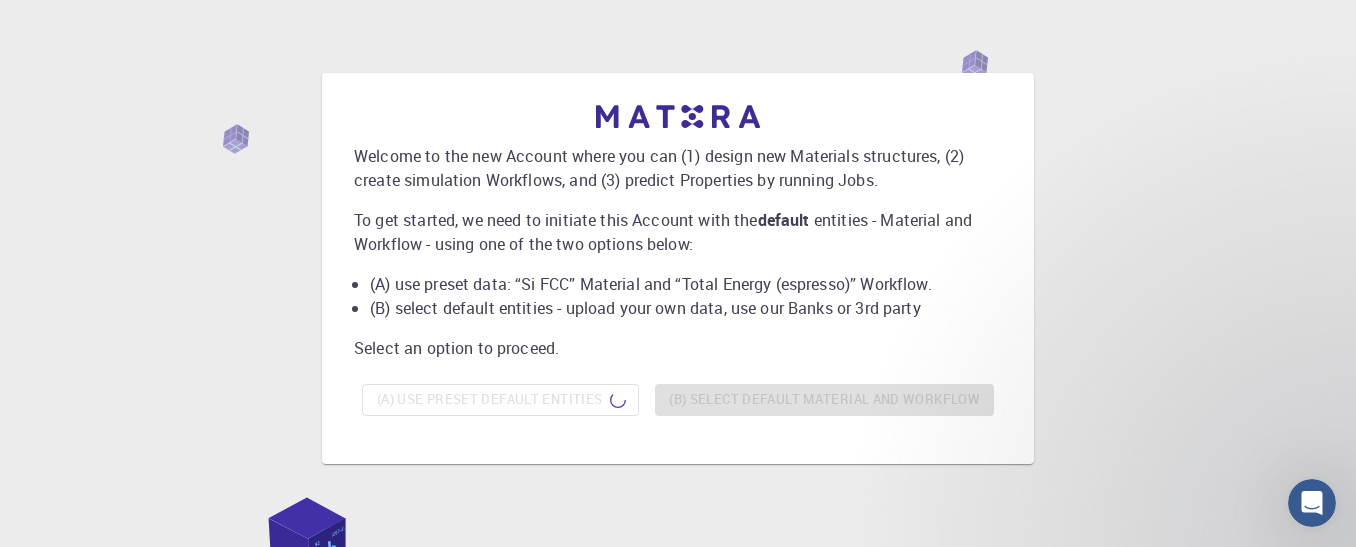 drag, startPoint x: 576, startPoint y: 329, endPoint x: 798, endPoint y: 206, distance: 253.79716 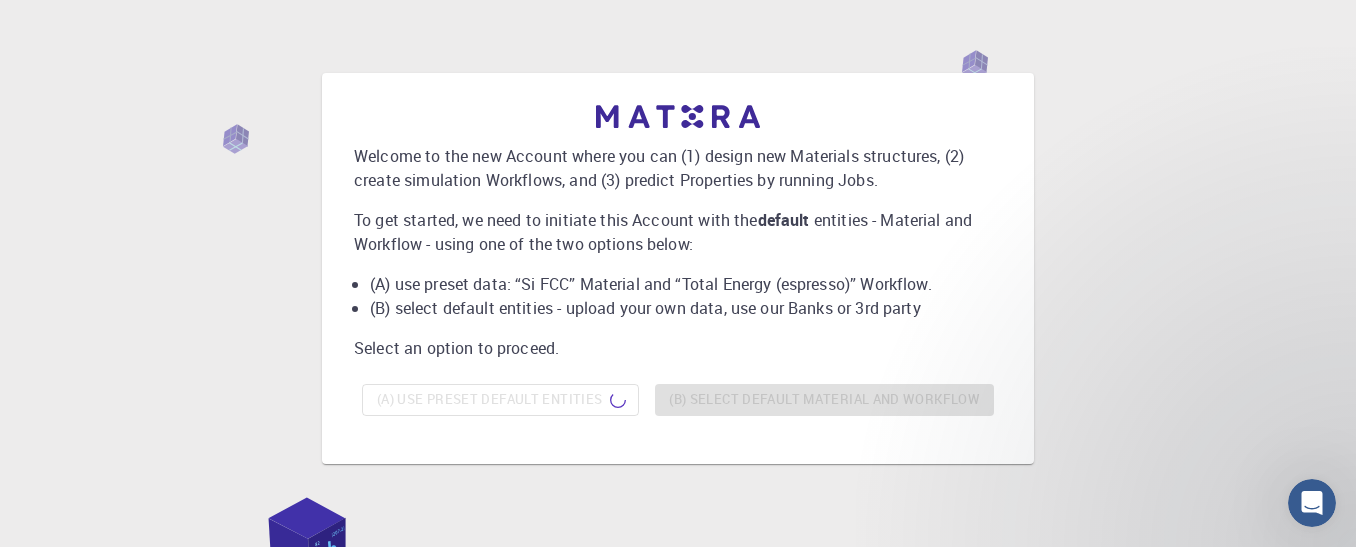 click on "Welcome to the new Account where you can (1) design new Materials structures, (2) create simulation Workflows, and (3) predict Properties by running Jobs. To get started, we need to initiate this Account with the  default   entities - Material and Workflow - using one of the two options below: (A) use preset data: “Si FCC” Material and “Total Energy (espresso)” Workflow. (B) select default entities - upload your own data, use our Banks or 3rd party Select an option to proceed. (A) Use preset default entities (B) Select default material and workflow" at bounding box center [678, 264] 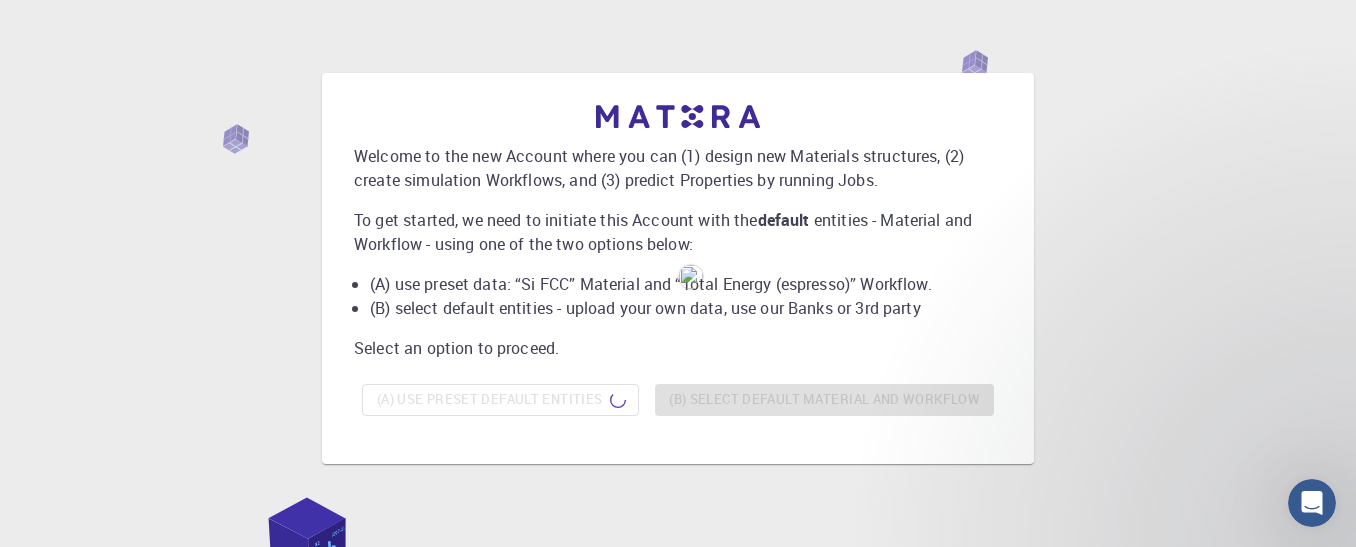 click on "Welcome to the new Account where you can (1) design new Materials structures, (2) create simulation Workflows, and (3) predict Properties by running Jobs. To get started, we need to initiate this Account with the  default   entities - Material and Workflow - using one of the two options below: (A) use preset data: “Si FCC” Material and “Total Energy (espresso)” Workflow. (B) select default entities - upload your own data, use our Banks or 3rd party Select an option to proceed. (A) Use preset default entities (B) Select default material and workflow" at bounding box center (678, 264) 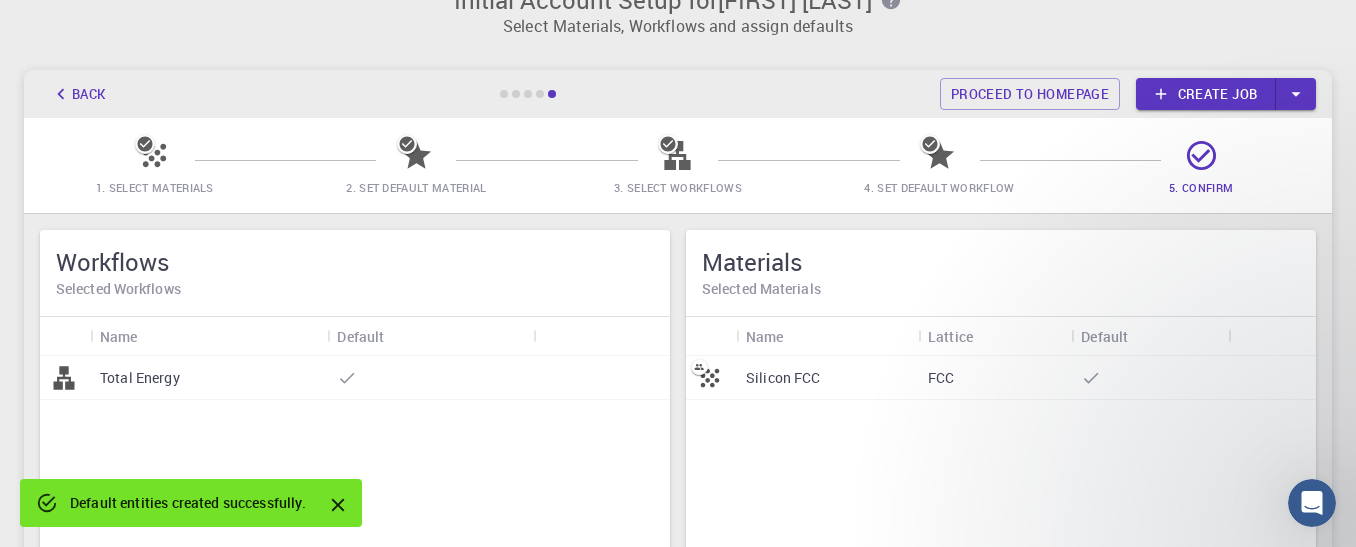 scroll, scrollTop: 90, scrollLeft: 0, axis: vertical 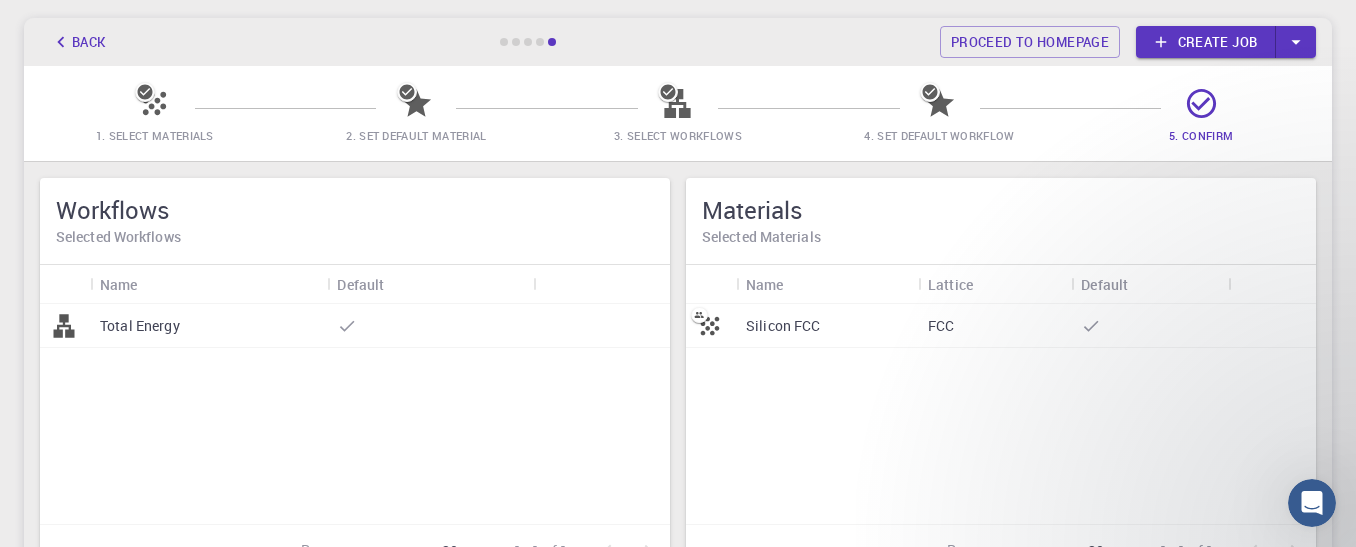 click on "Create job" at bounding box center (1206, 42) 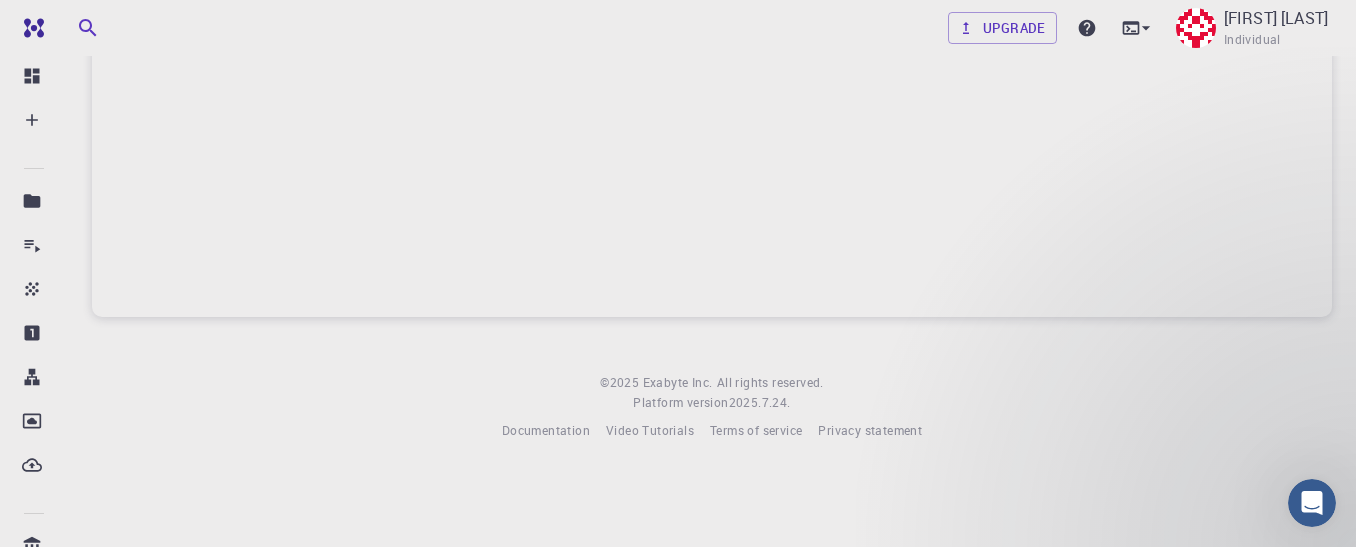 scroll, scrollTop: 0, scrollLeft: 0, axis: both 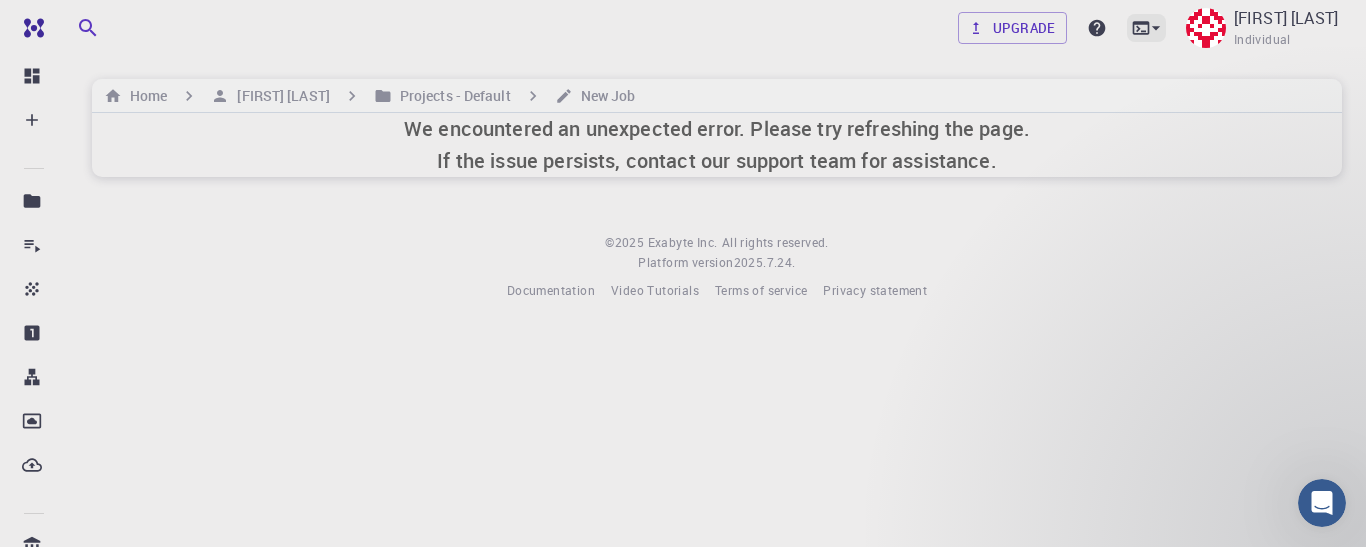 click 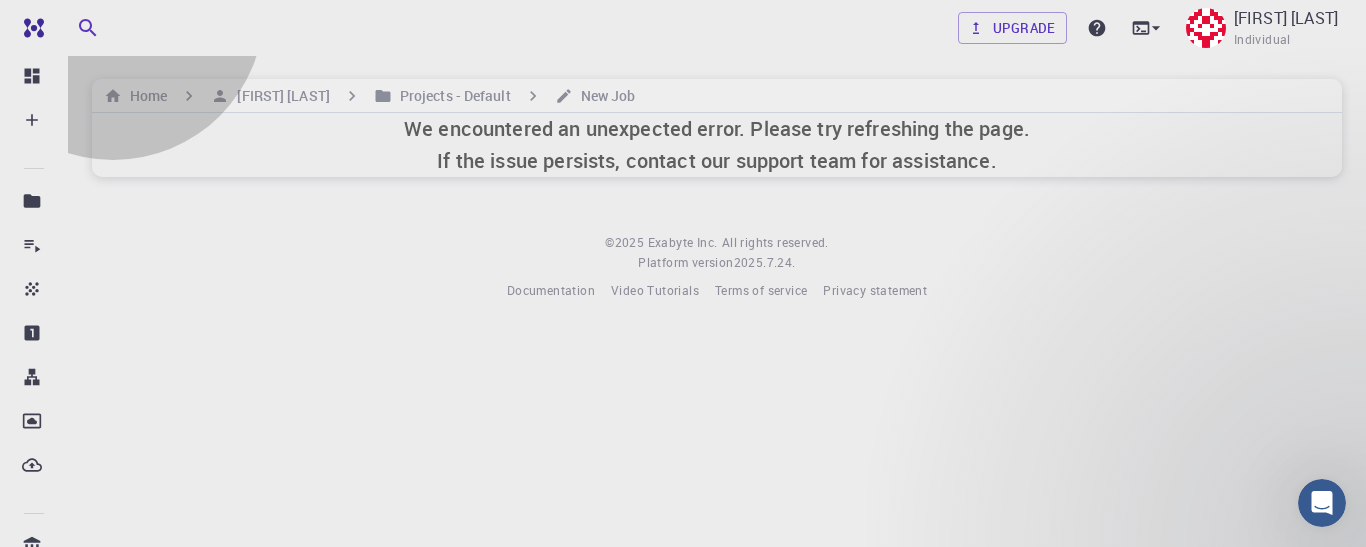 click on "Terminal" at bounding box center (703, 1097) 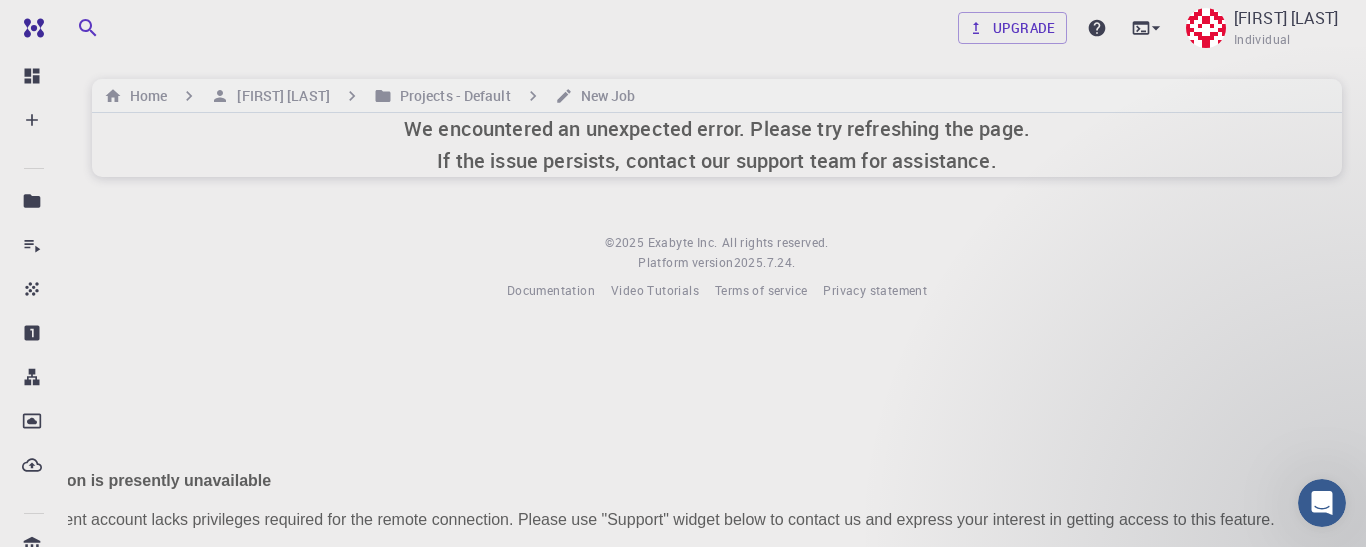 click on "This option is presently unavailable Your current account lacks privileges required for the remote connection. Please use "Support" widget below to contact us and express your interest in getting access to this feature." at bounding box center [683, 490] 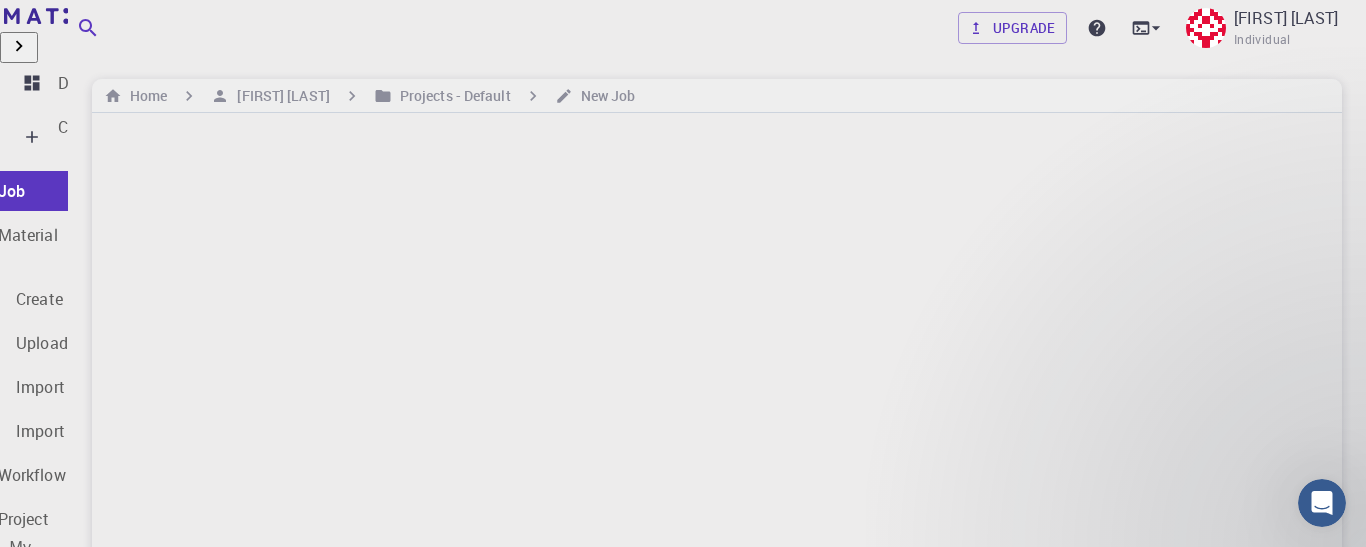 click on "Projects" at bounding box center [88, 599] 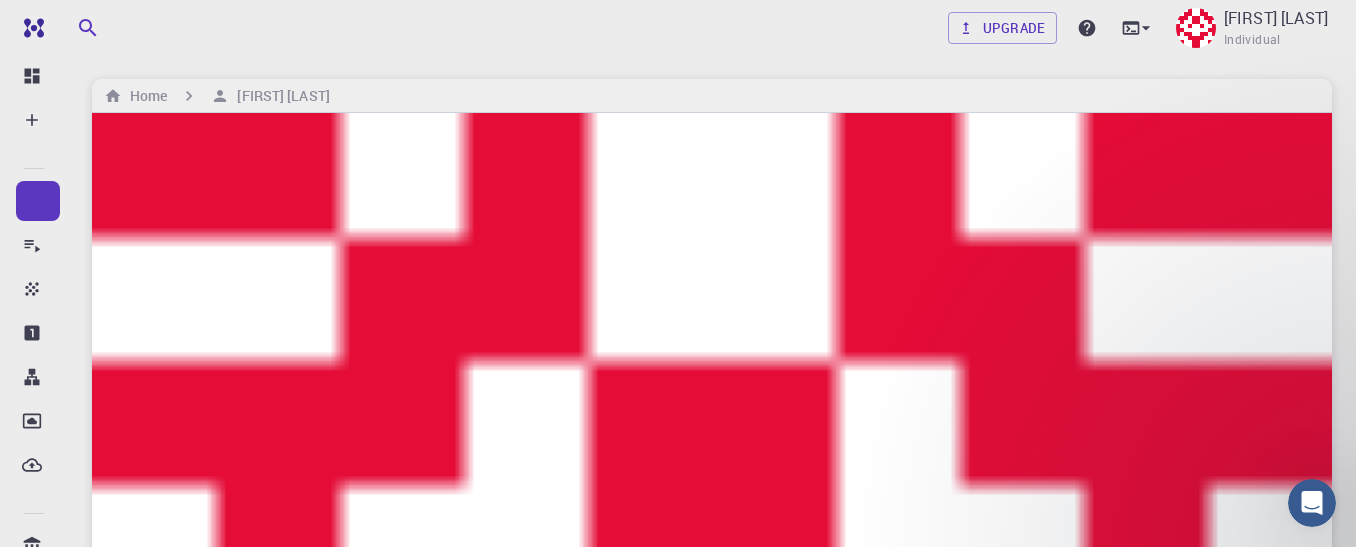 click on "Create" at bounding box center (139, 3994) 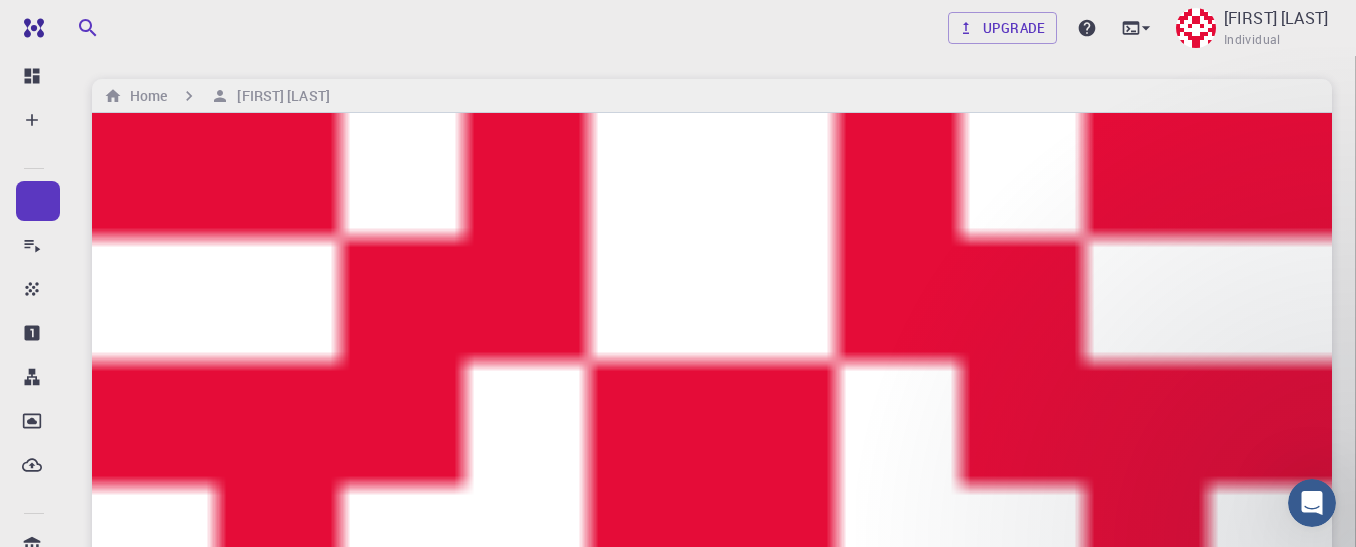 click on "Name" at bounding box center [678, 4550] 